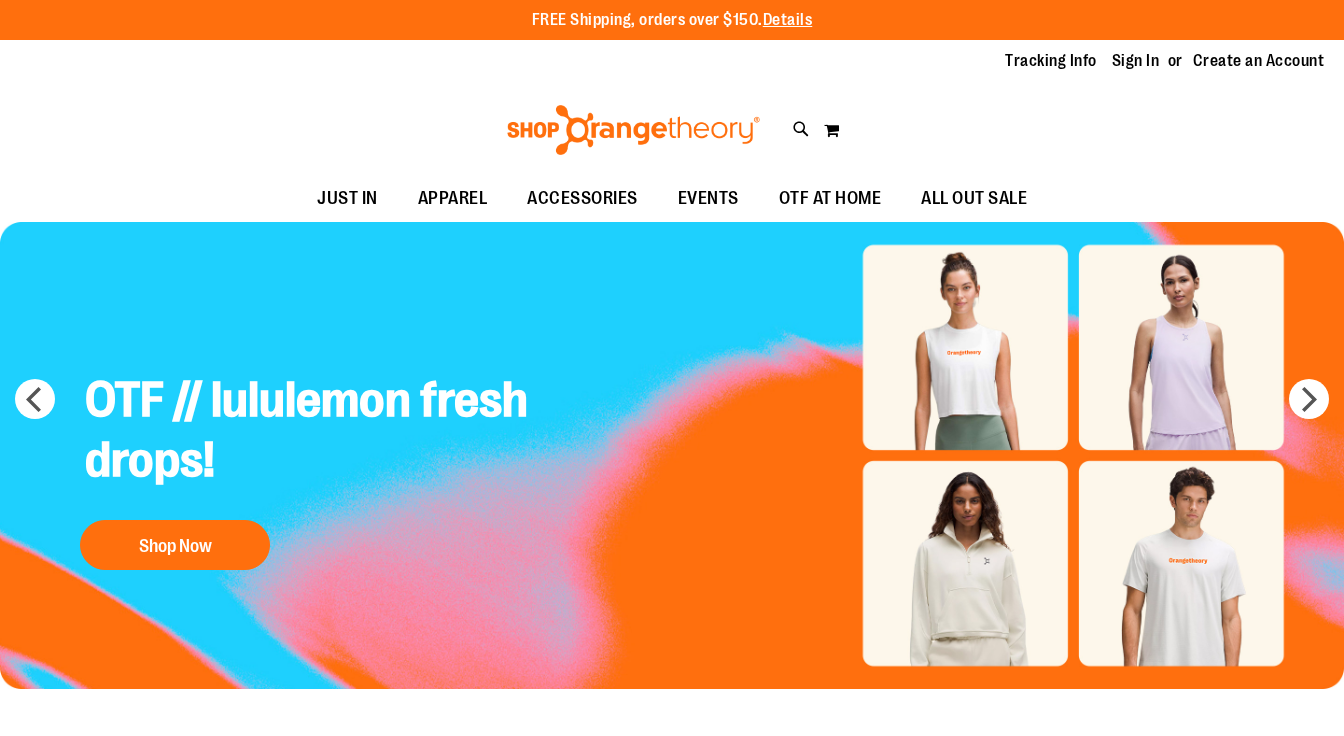 scroll, scrollTop: 0, scrollLeft: 0, axis: both 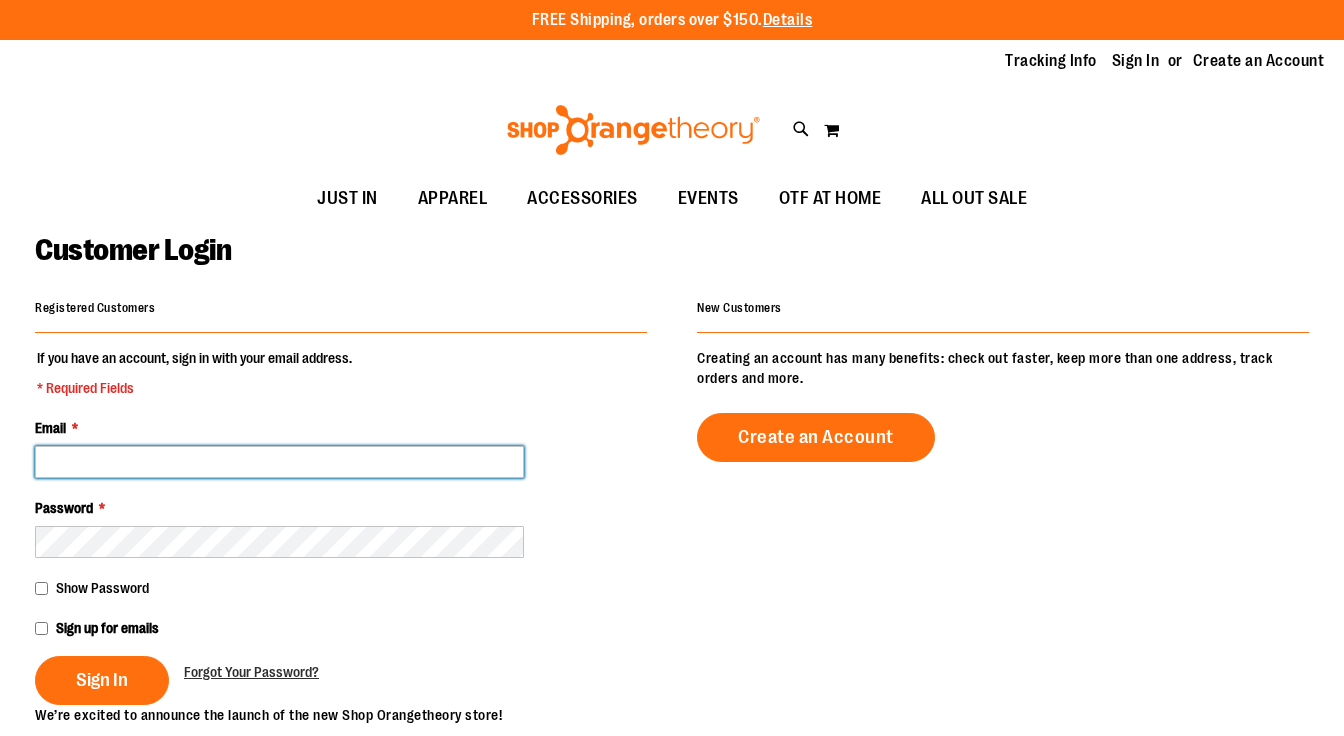 click on "Email *" at bounding box center (279, 462) 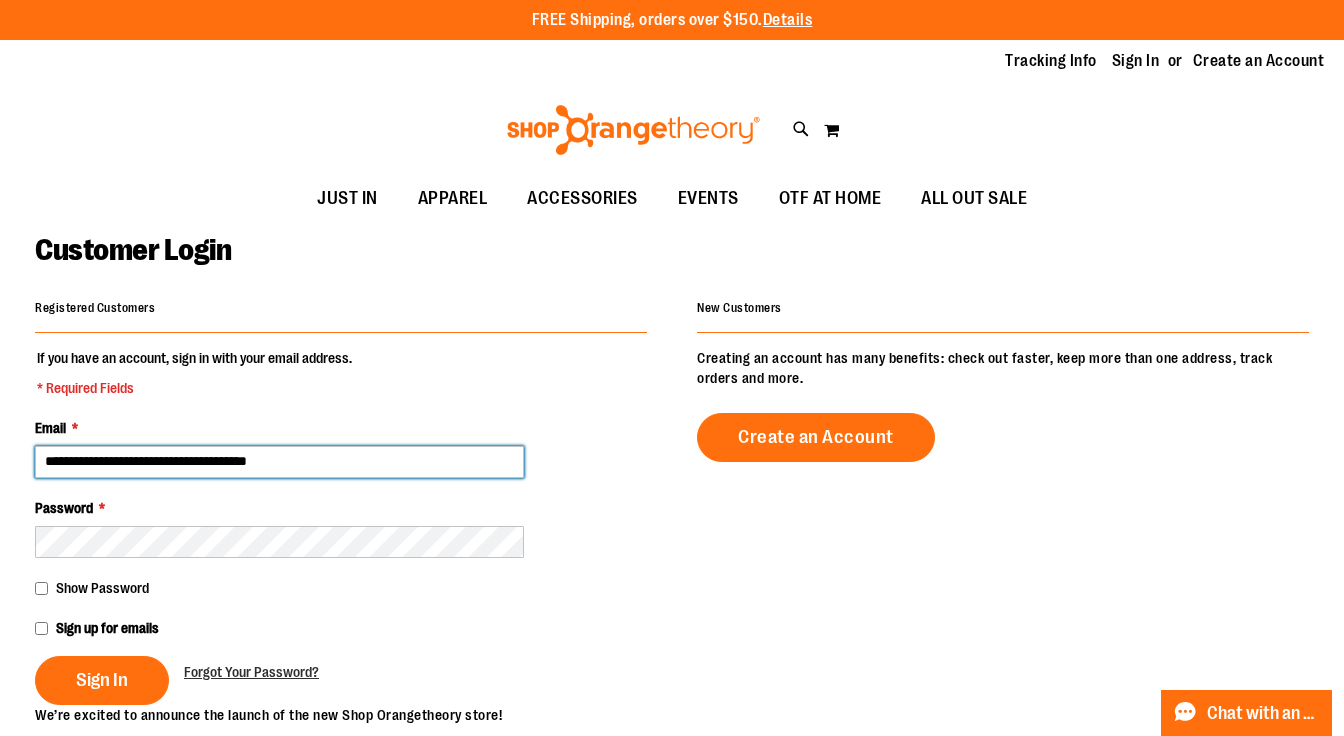type on "**********" 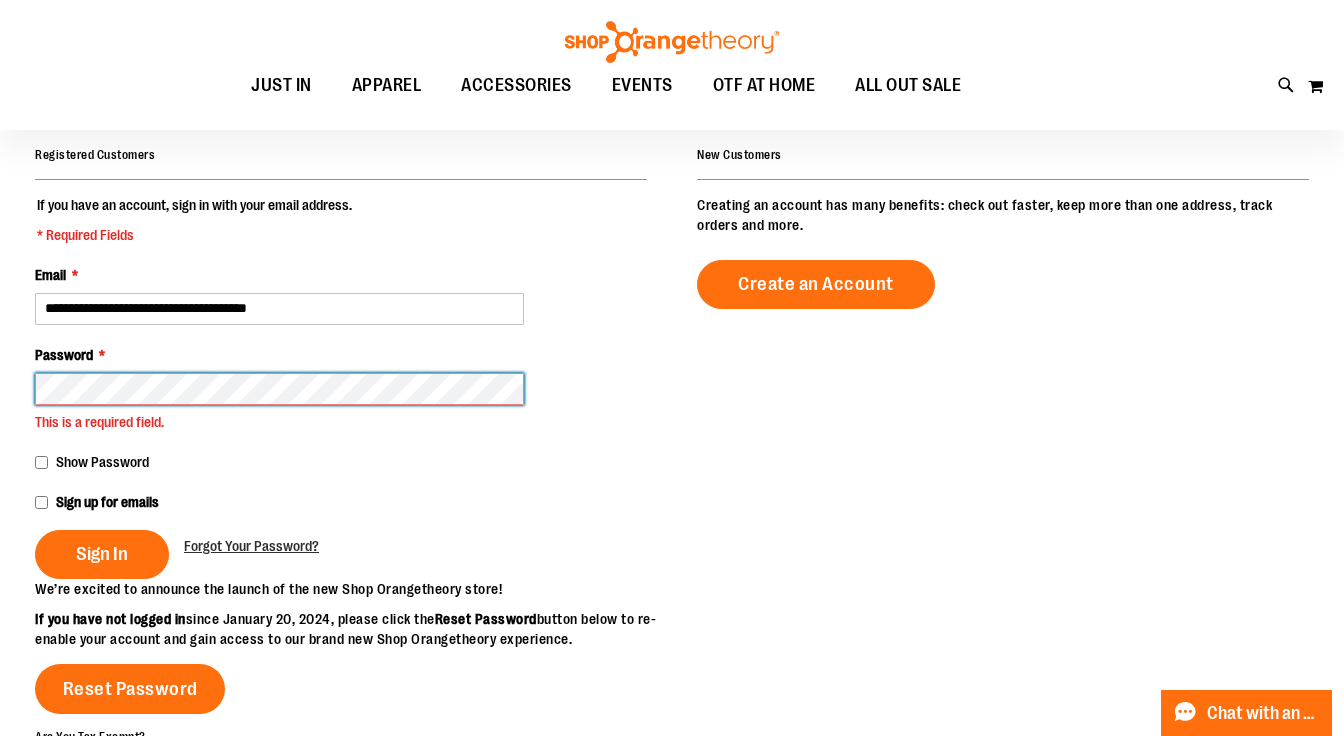 scroll, scrollTop: 157, scrollLeft: 0, axis: vertical 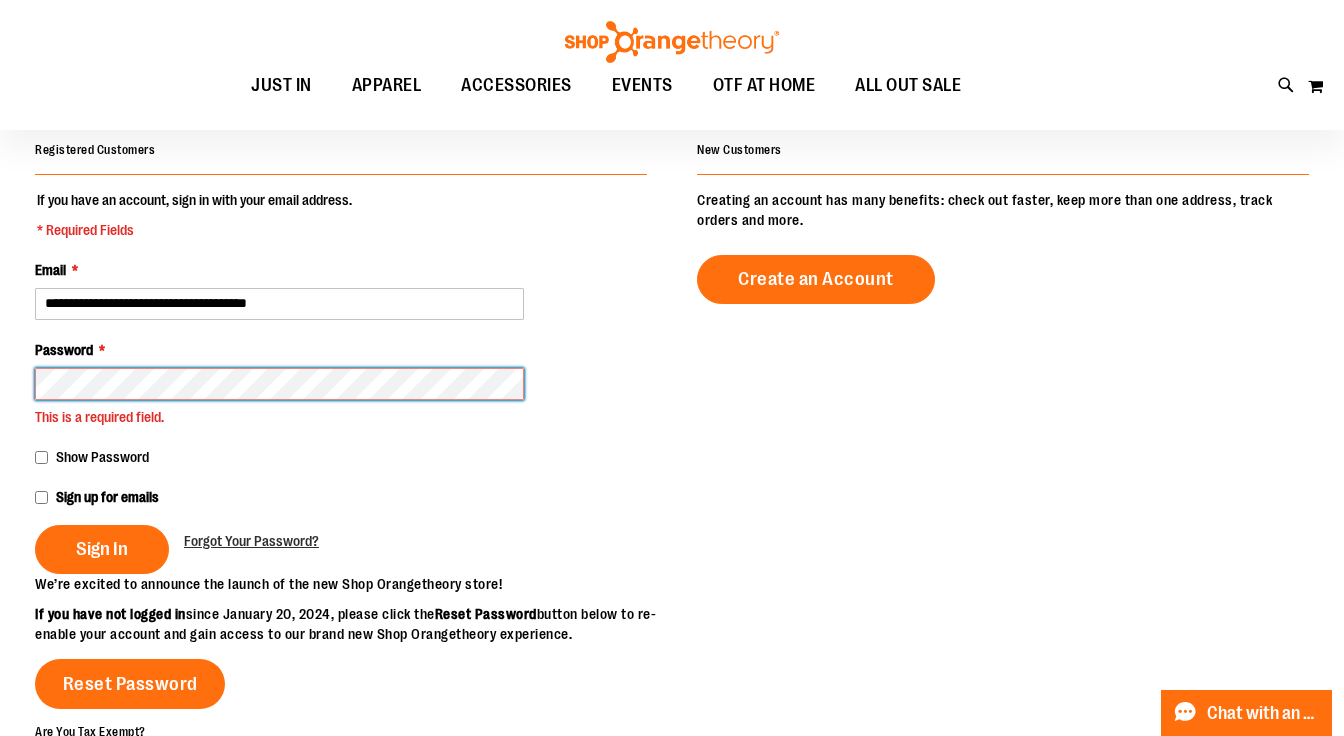 click on "Sign In" at bounding box center [102, 549] 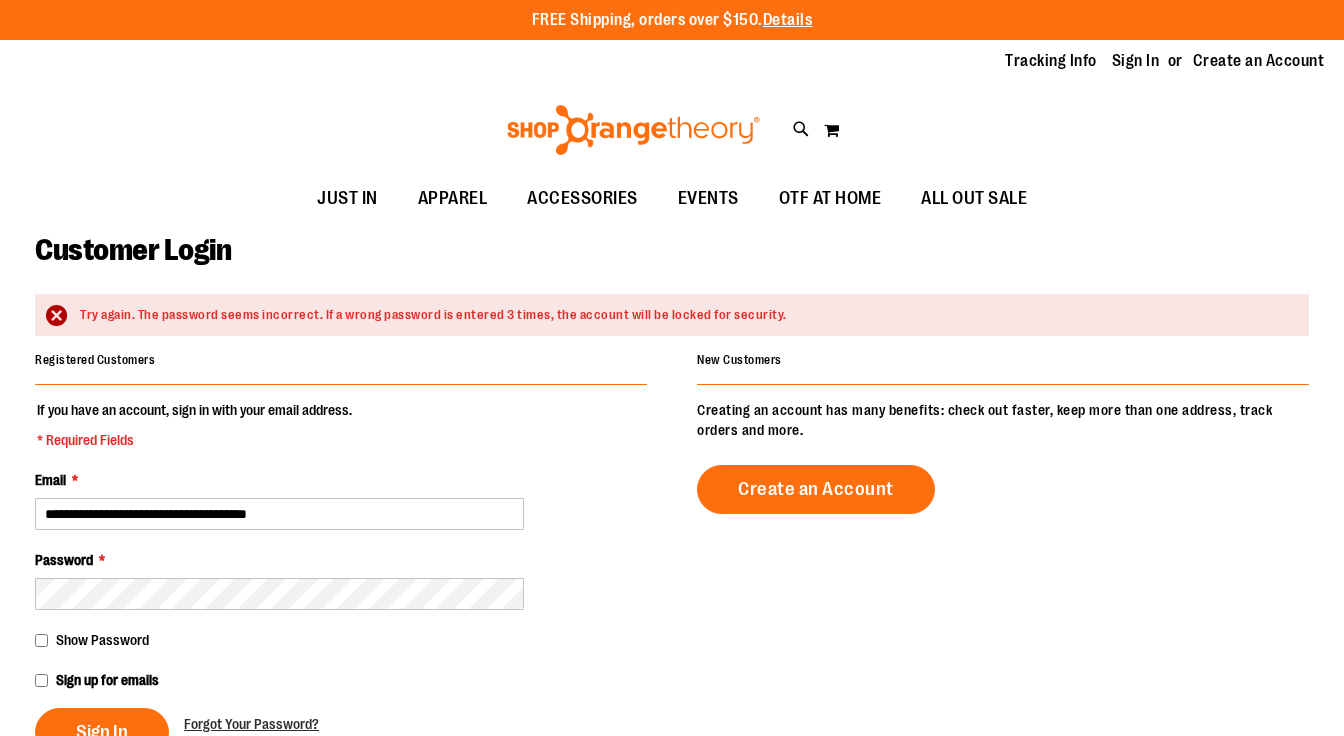 scroll, scrollTop: 0, scrollLeft: 0, axis: both 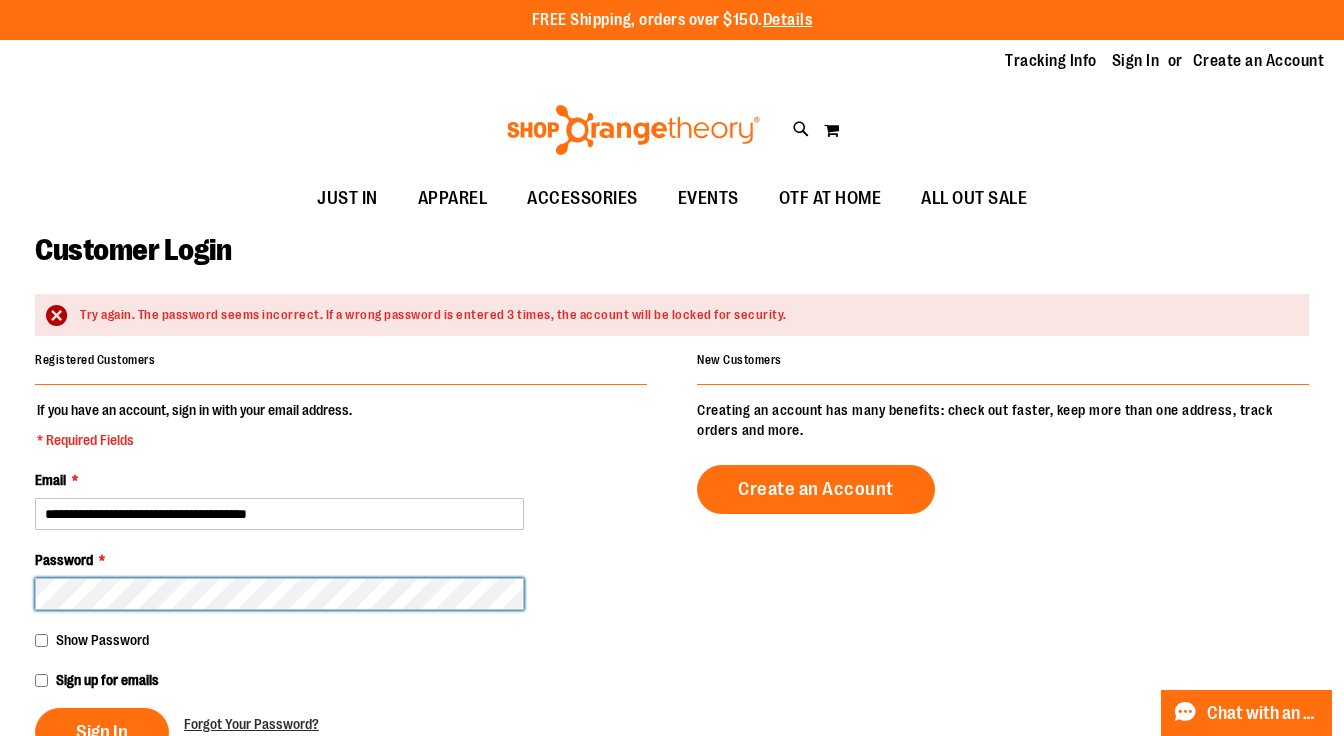 click on "Sign In" at bounding box center [102, 732] 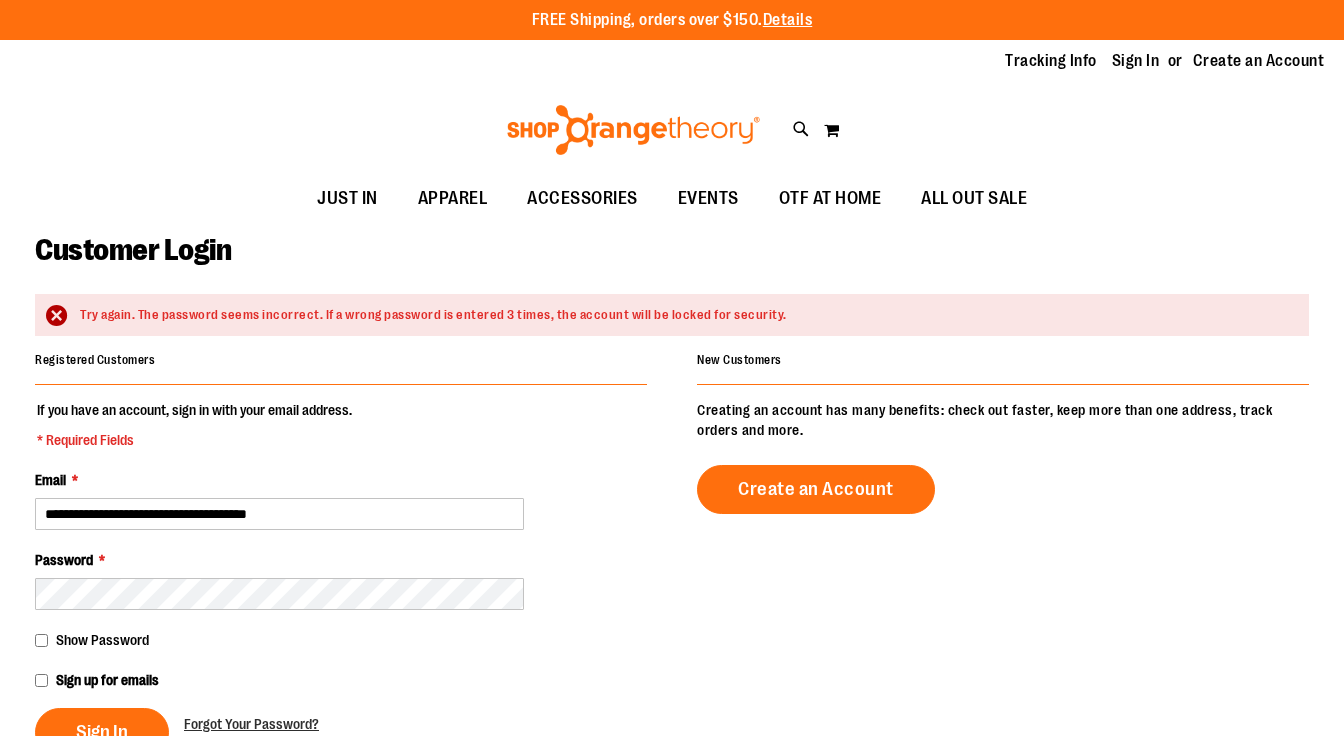 scroll, scrollTop: 0, scrollLeft: 0, axis: both 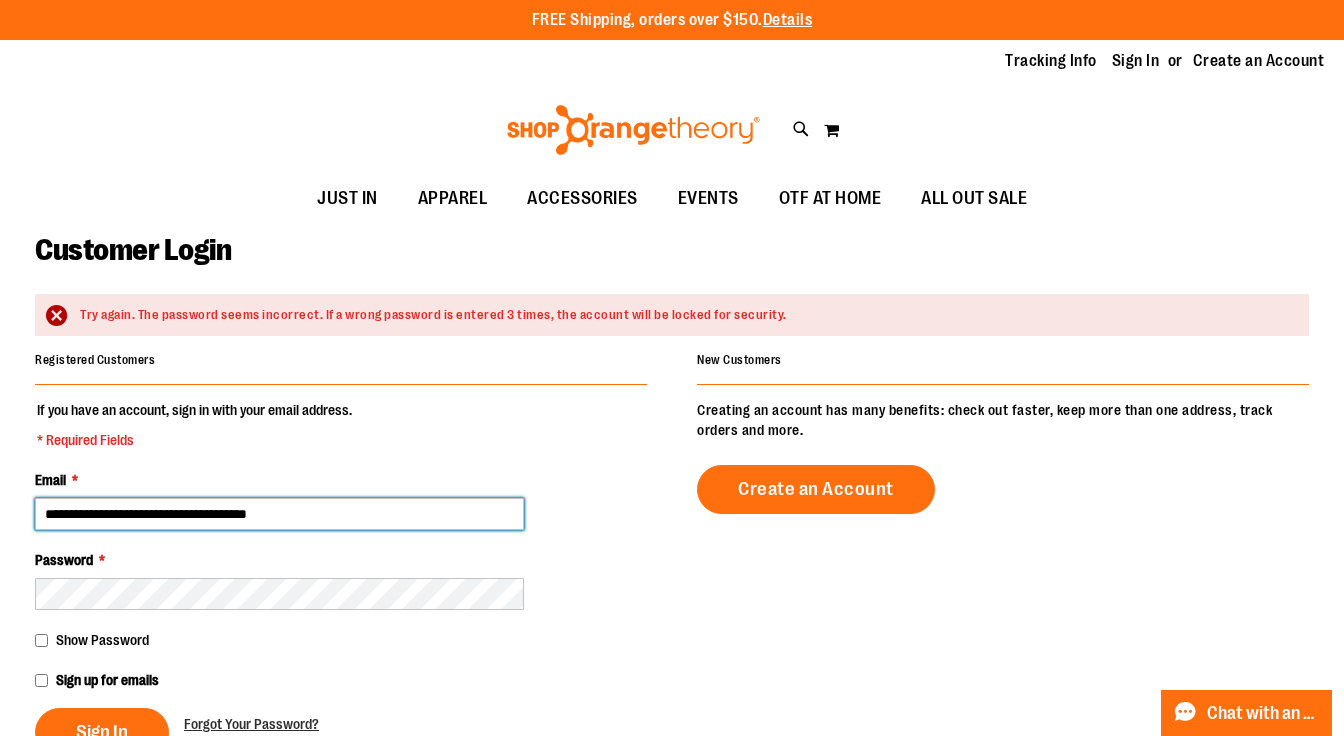 click on "**********" at bounding box center (279, 514) 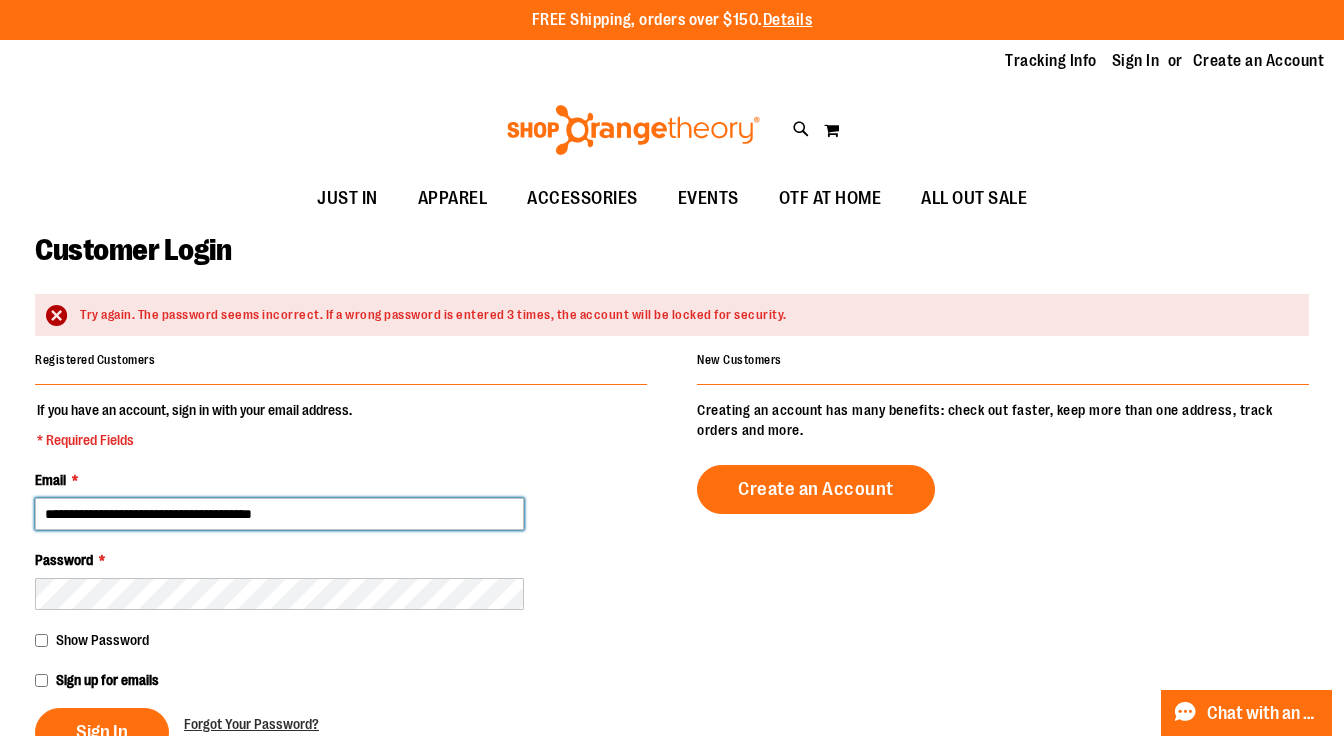 type on "**********" 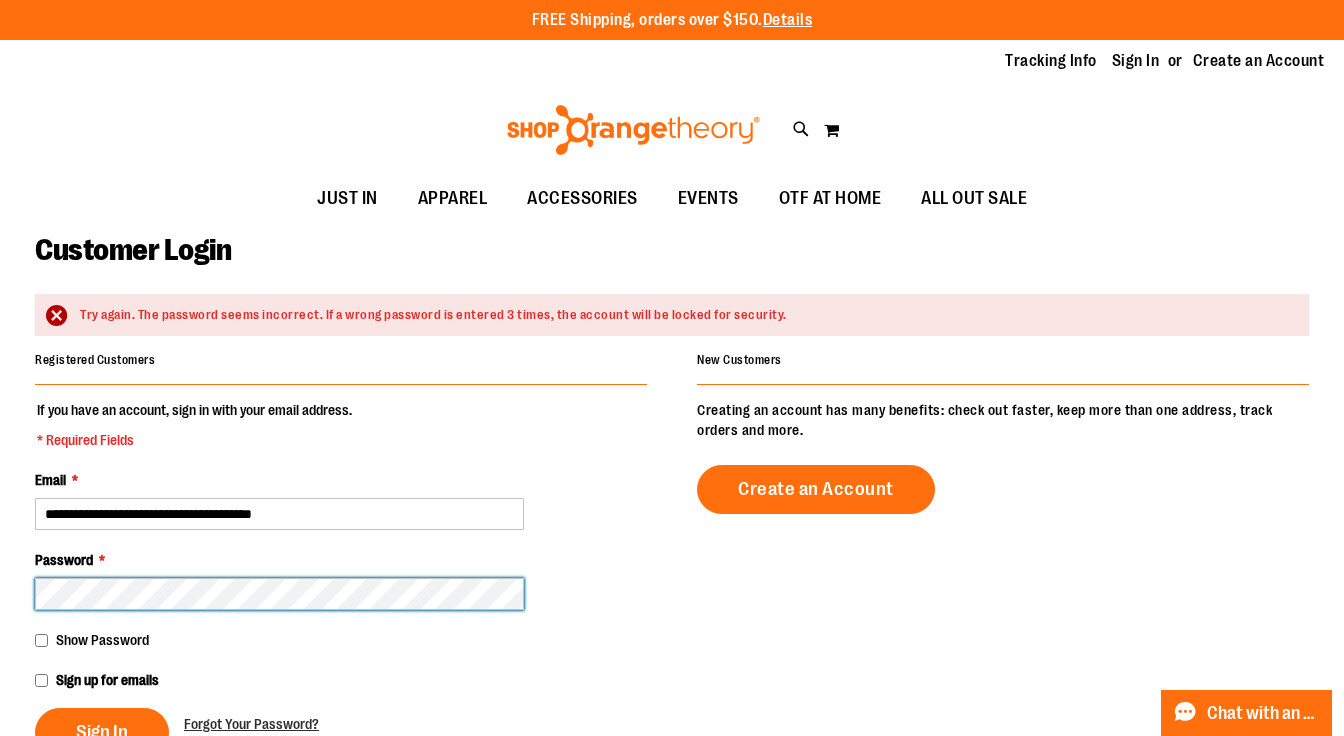 click on "Sign In" at bounding box center (102, 732) 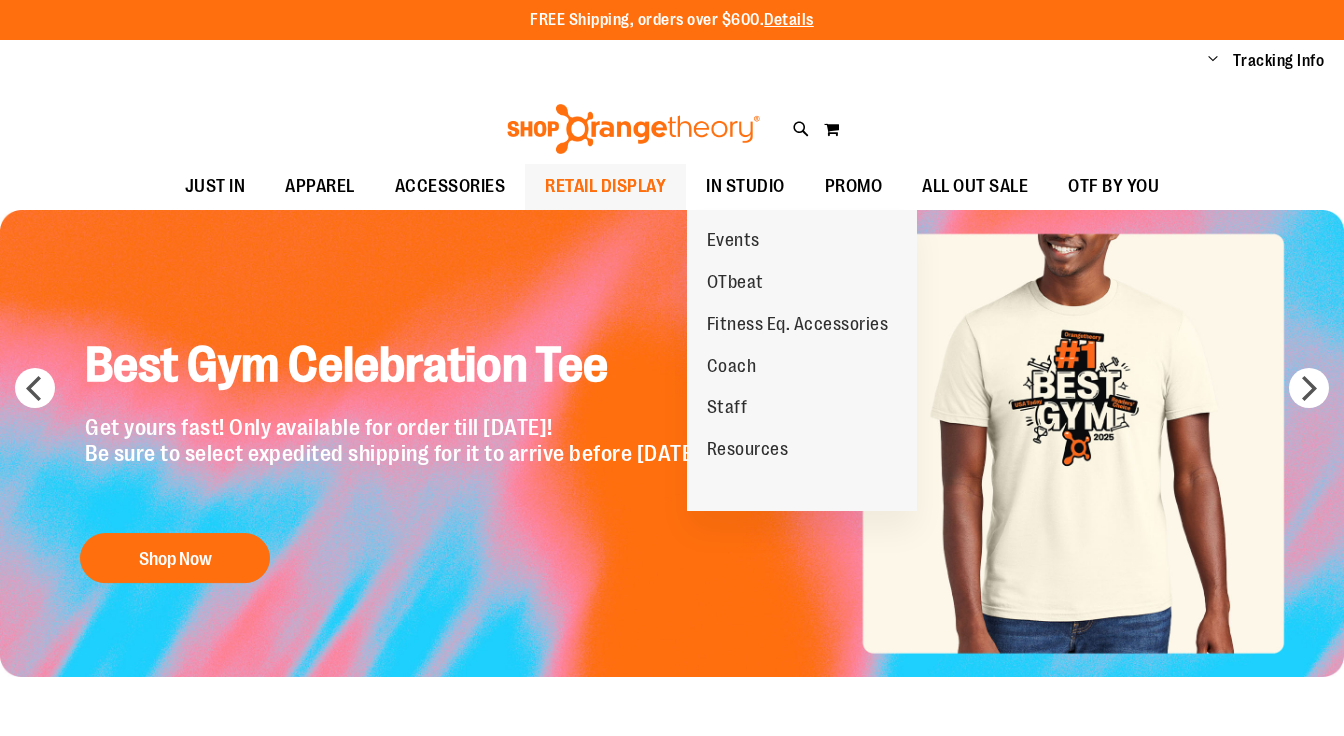 scroll, scrollTop: 0, scrollLeft: 0, axis: both 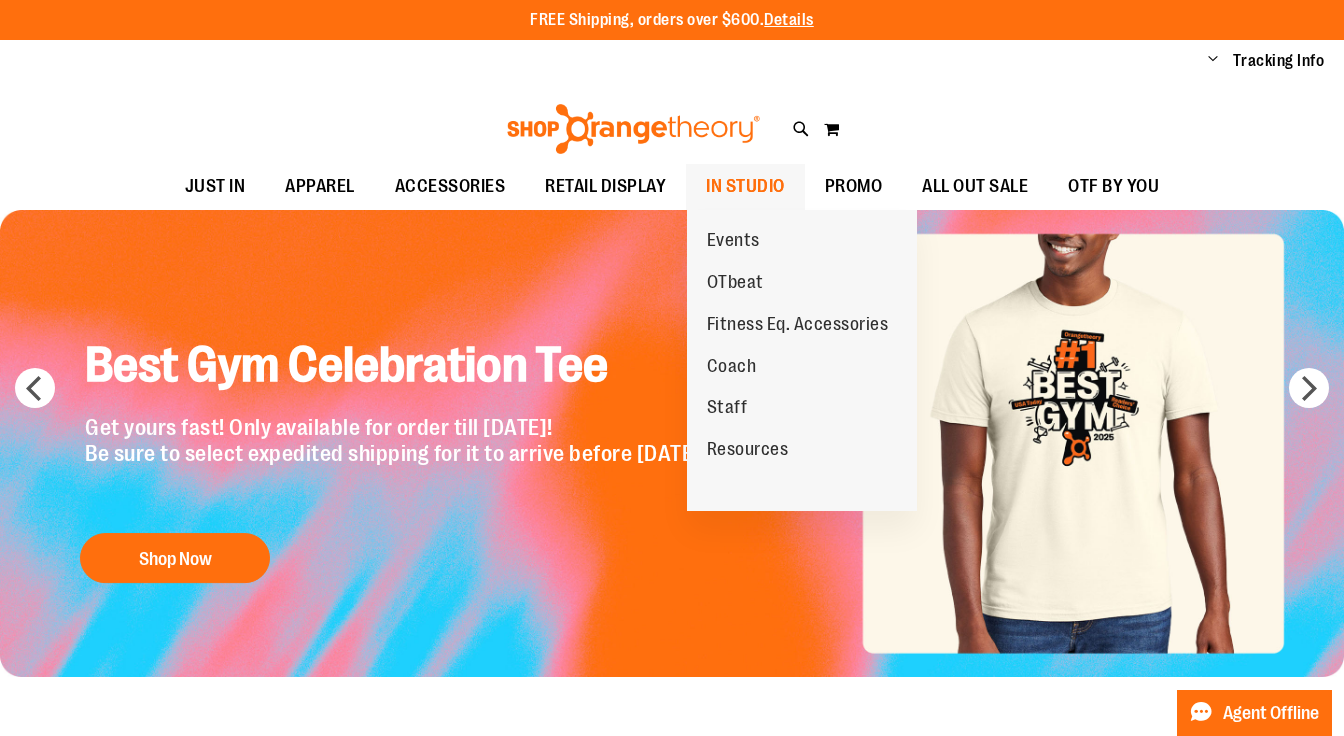 click on "IN STUDIO" at bounding box center (745, 186) 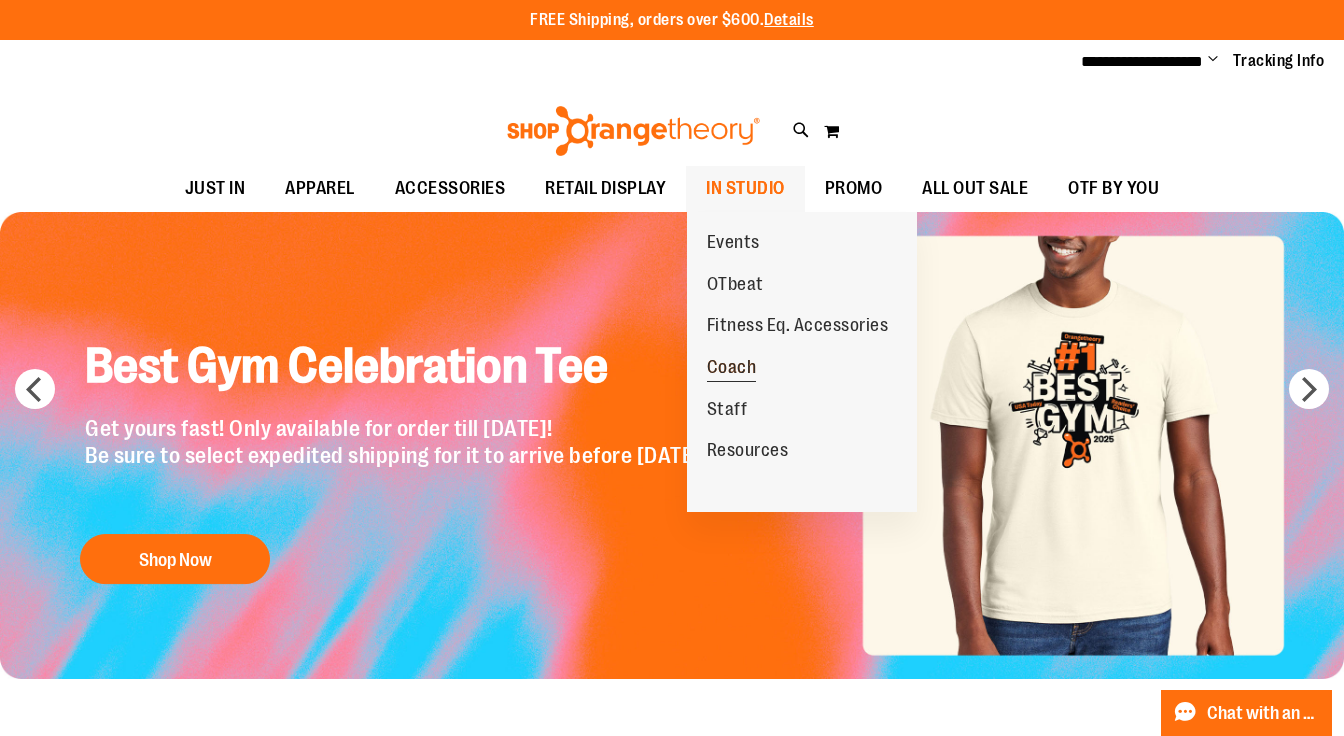 click on "Coach" at bounding box center (732, 369) 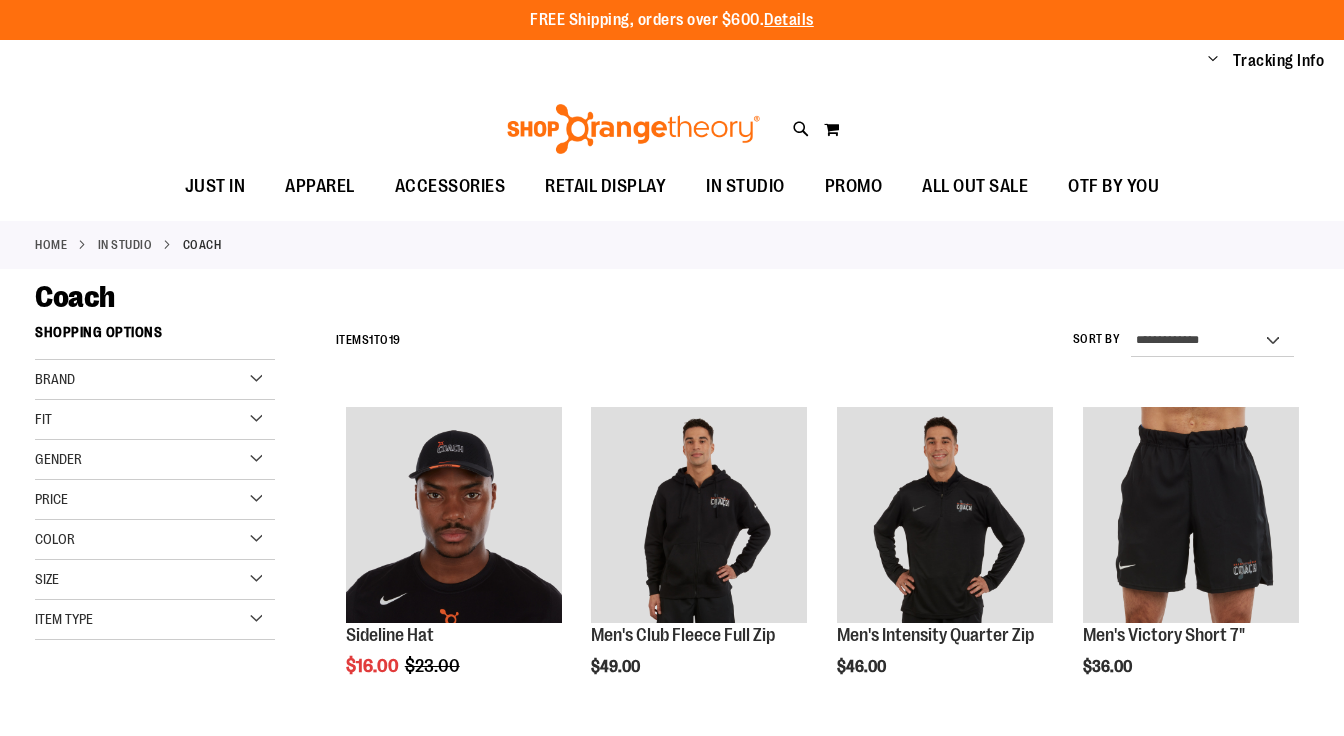 scroll, scrollTop: 0, scrollLeft: 0, axis: both 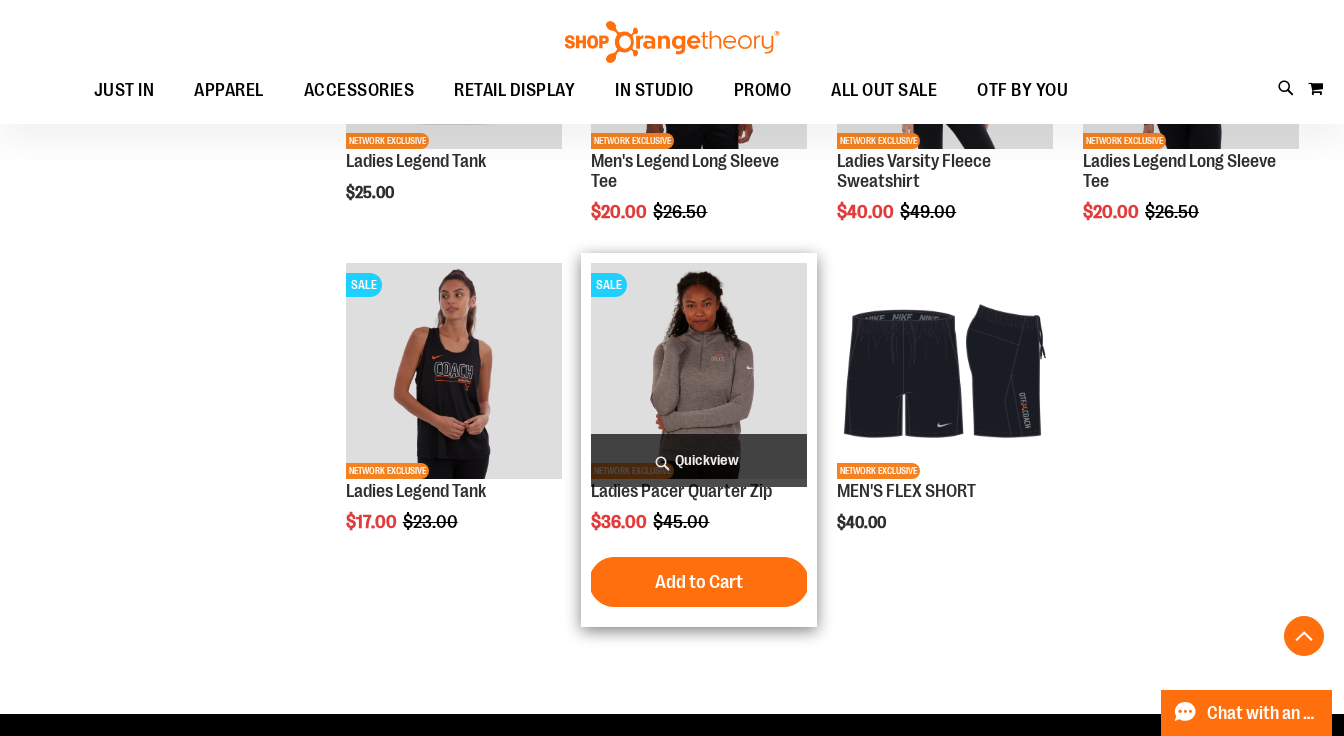 click at bounding box center (699, 371) 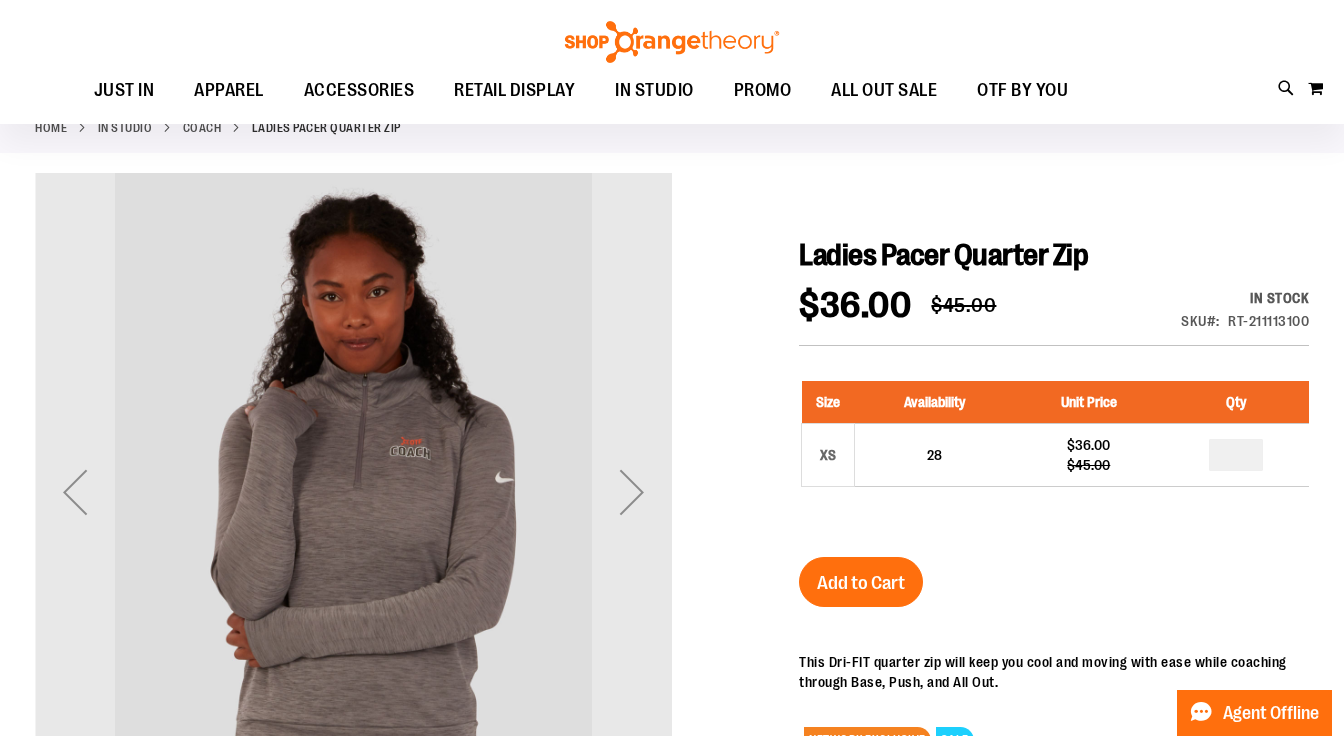 scroll, scrollTop: 107, scrollLeft: 0, axis: vertical 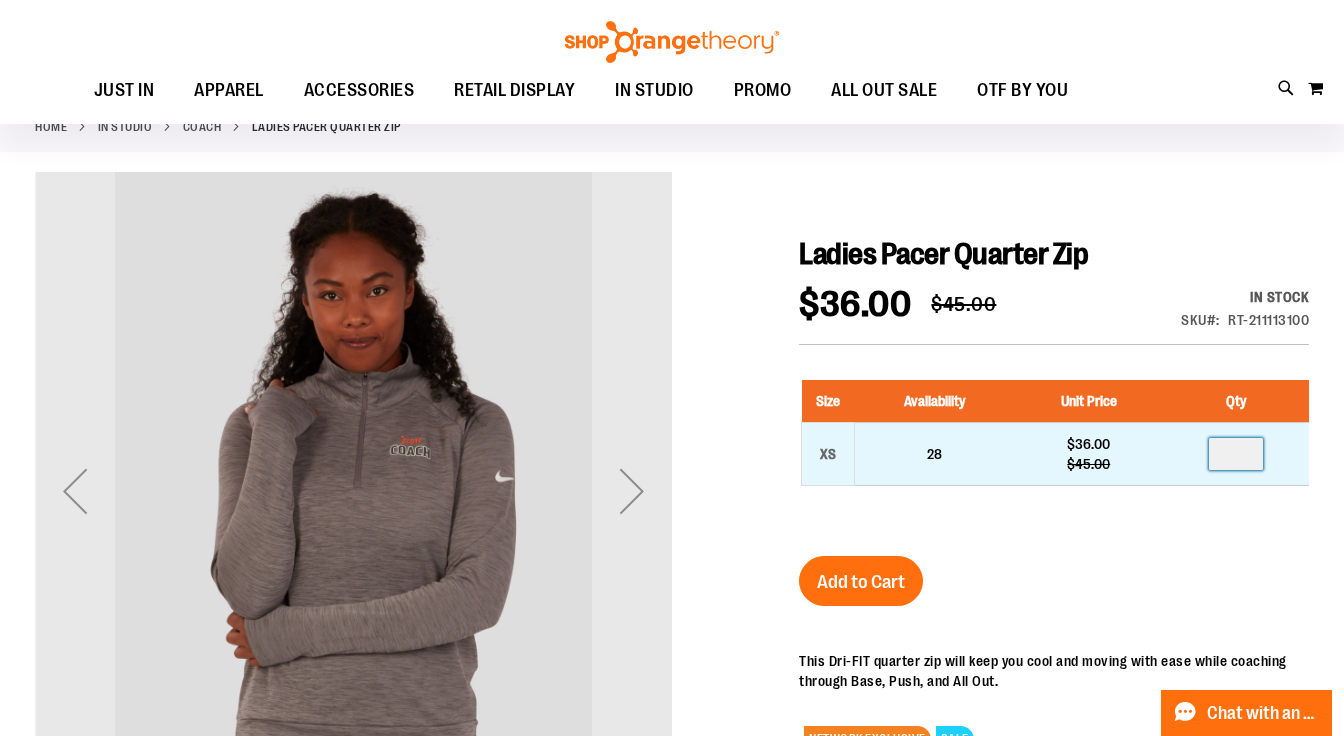 type 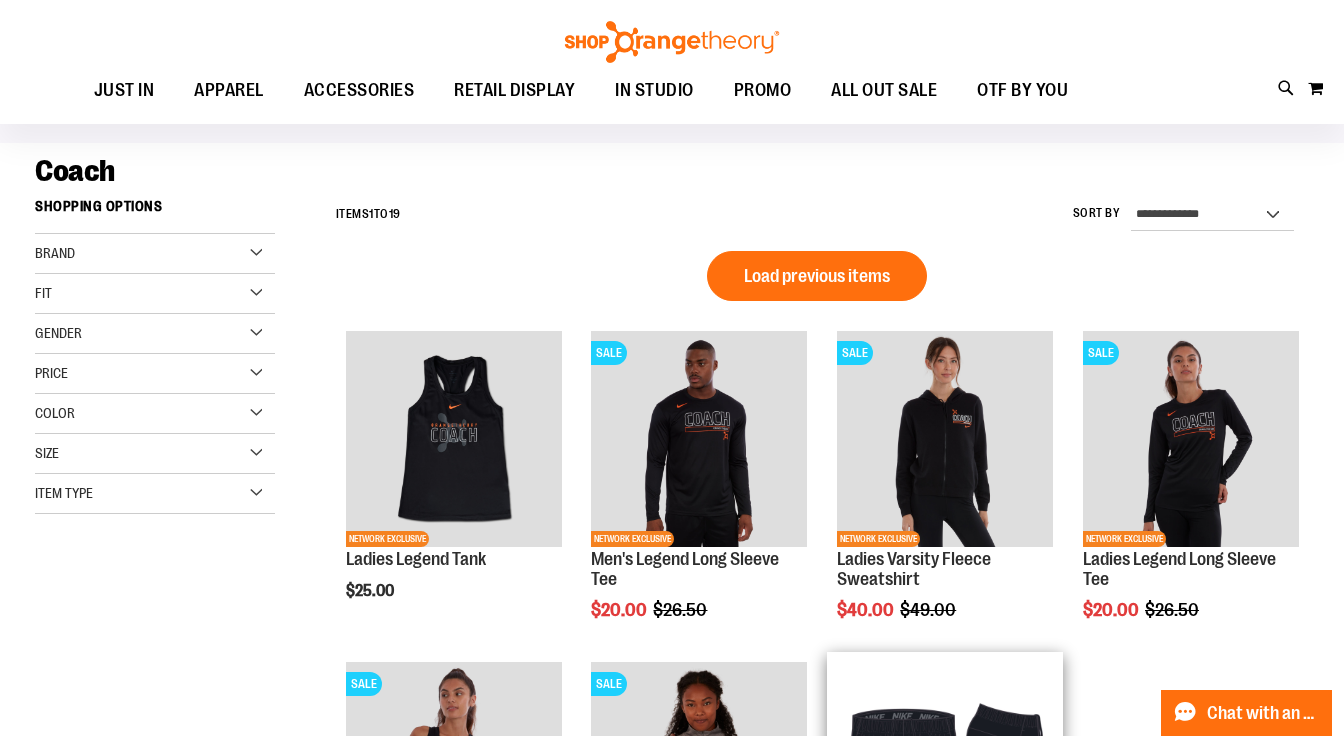 scroll, scrollTop: 121, scrollLeft: 0, axis: vertical 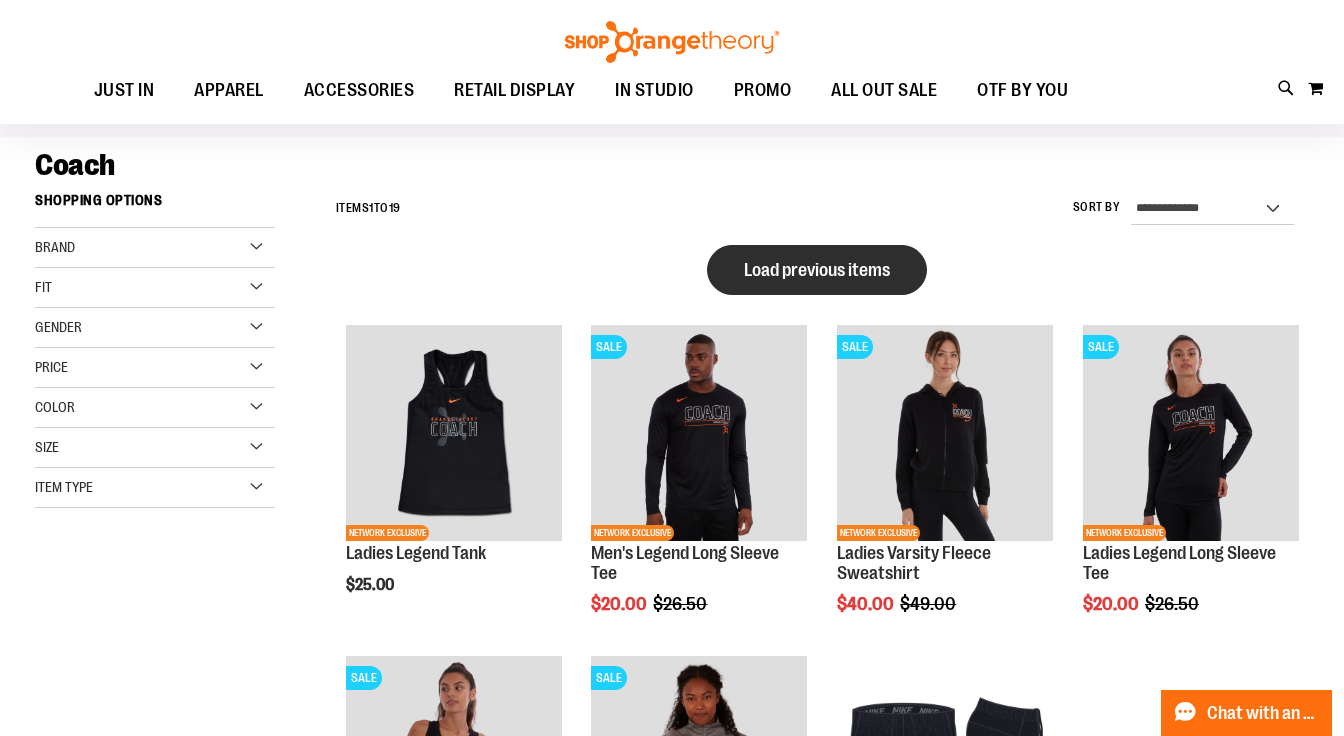 click on "Load previous items" at bounding box center (817, 270) 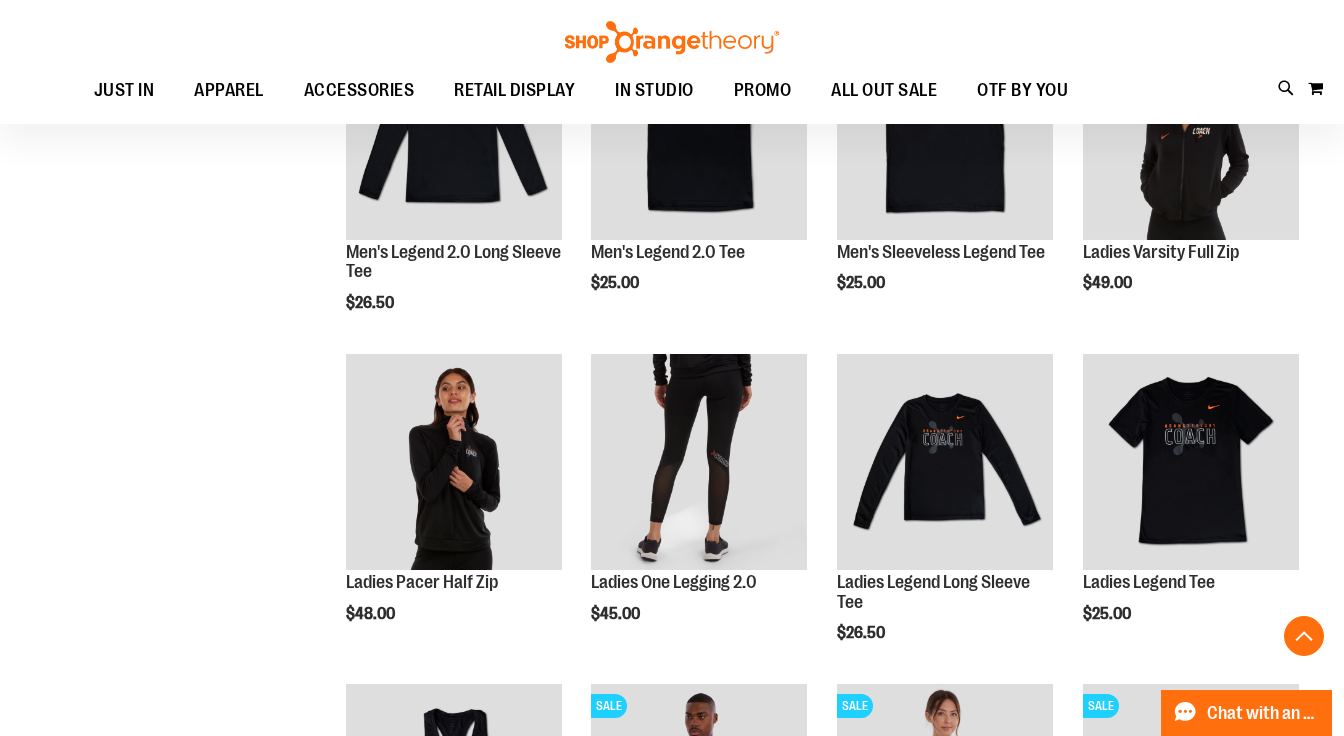 scroll, scrollTop: 698, scrollLeft: 0, axis: vertical 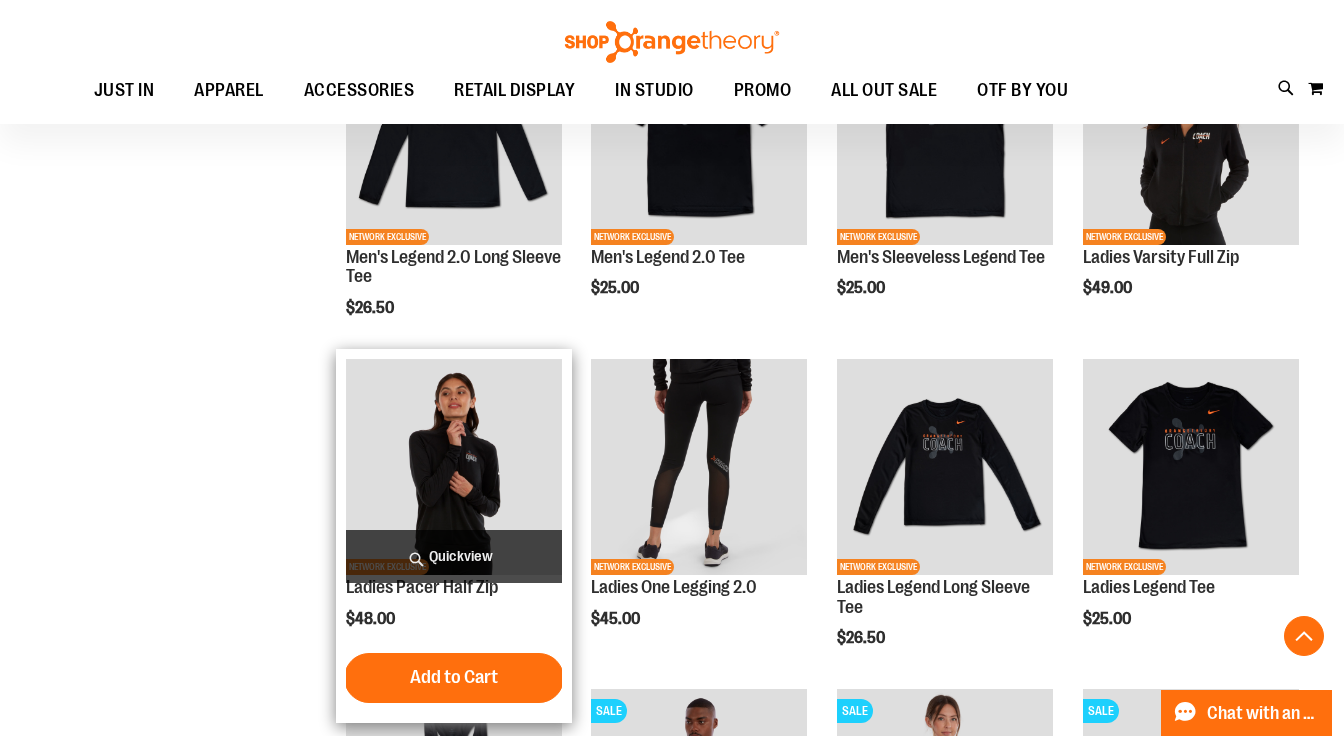 click at bounding box center [454, 467] 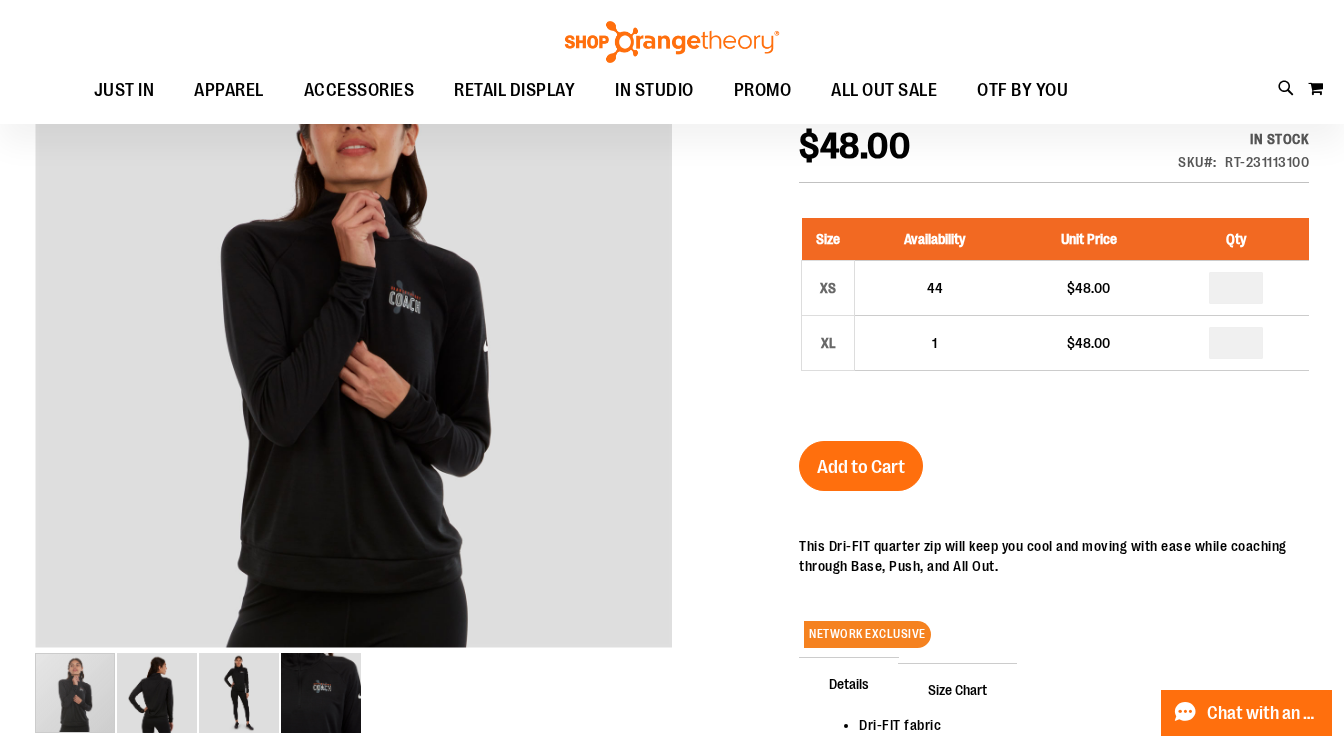 scroll, scrollTop: 0, scrollLeft: 0, axis: both 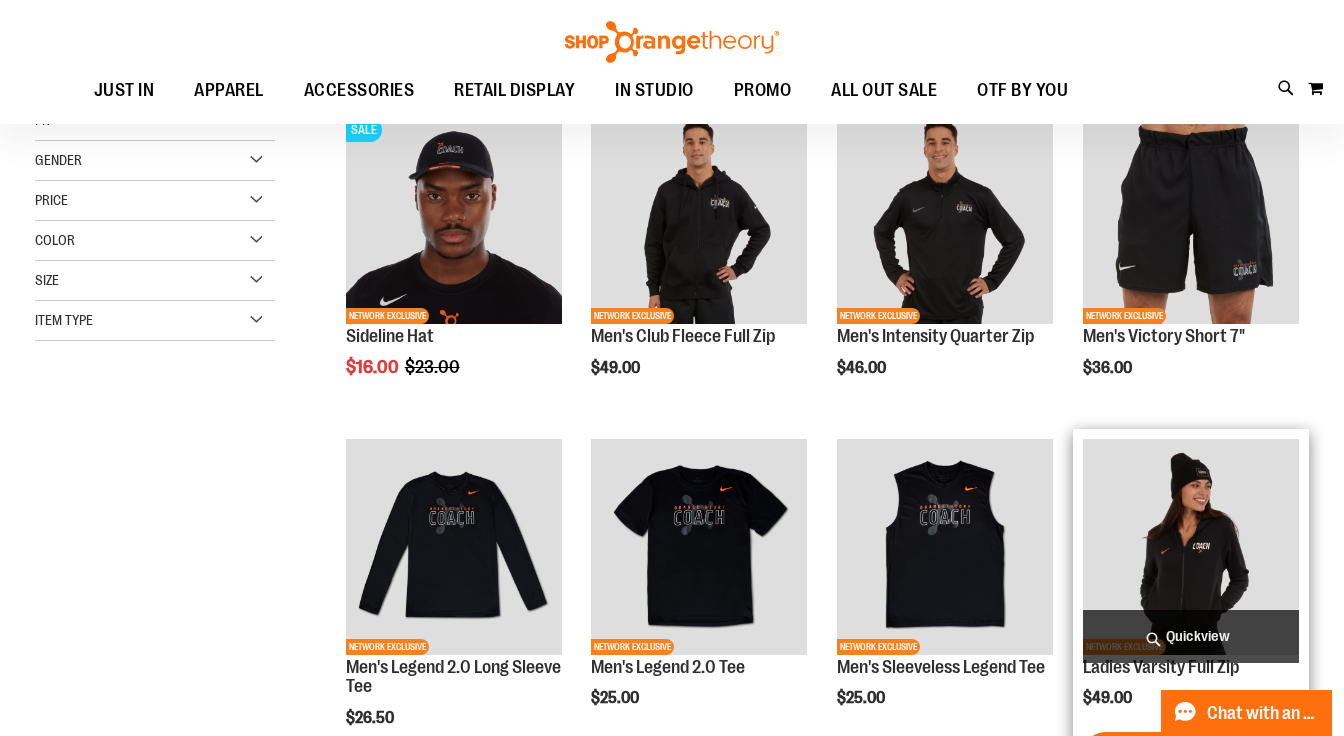 click at bounding box center (1191, 547) 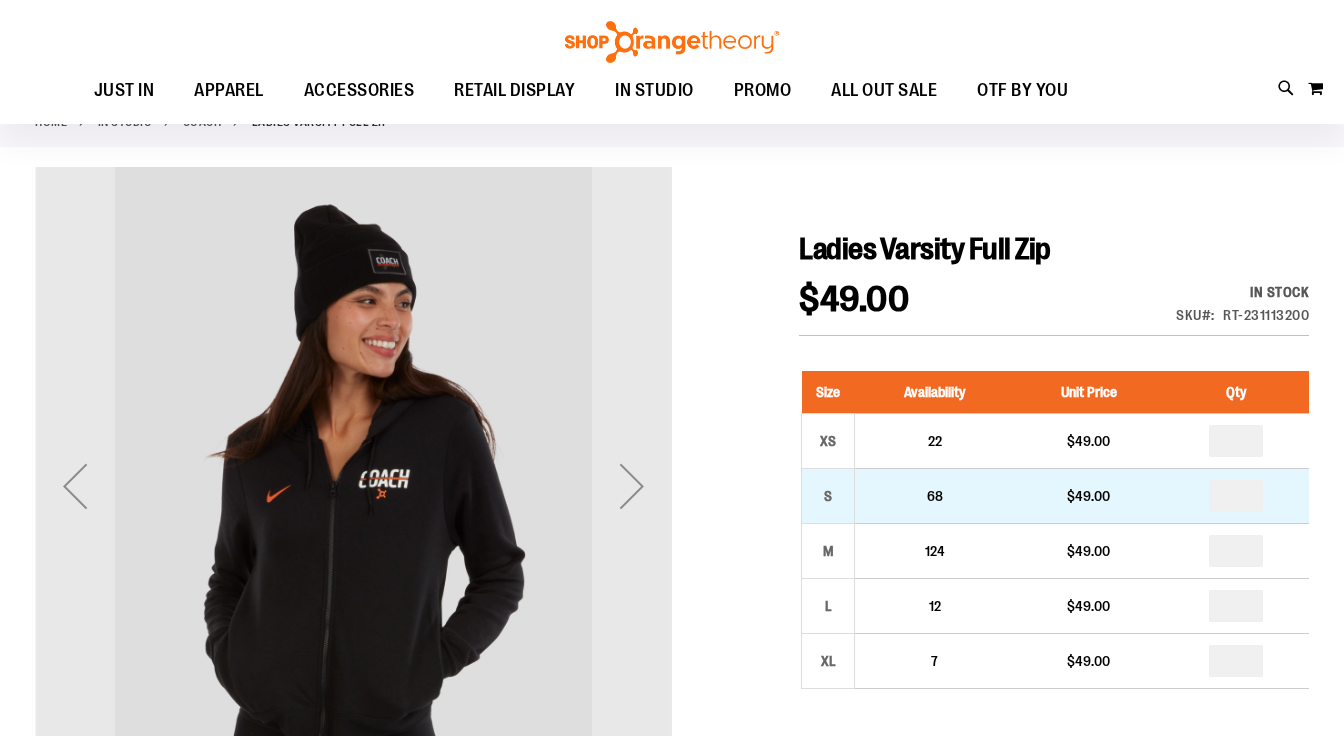 scroll, scrollTop: 148, scrollLeft: 0, axis: vertical 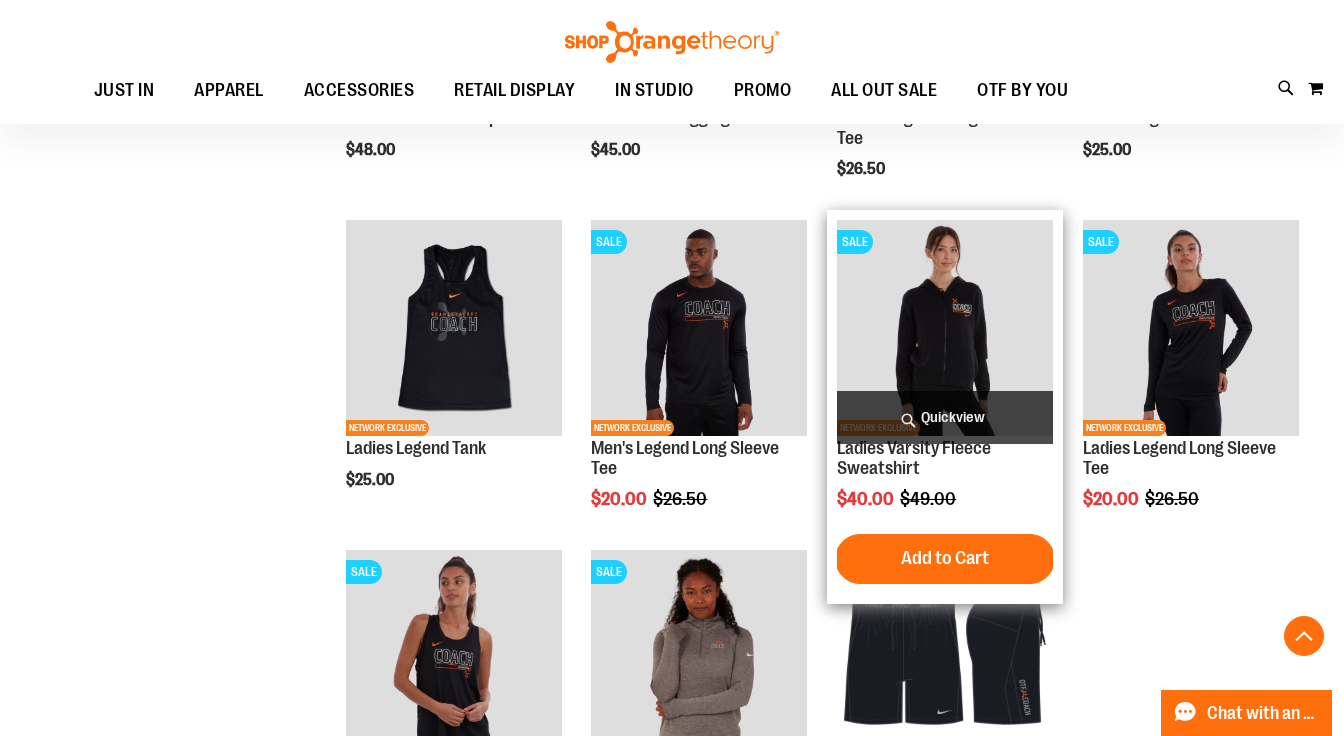 click at bounding box center (945, 328) 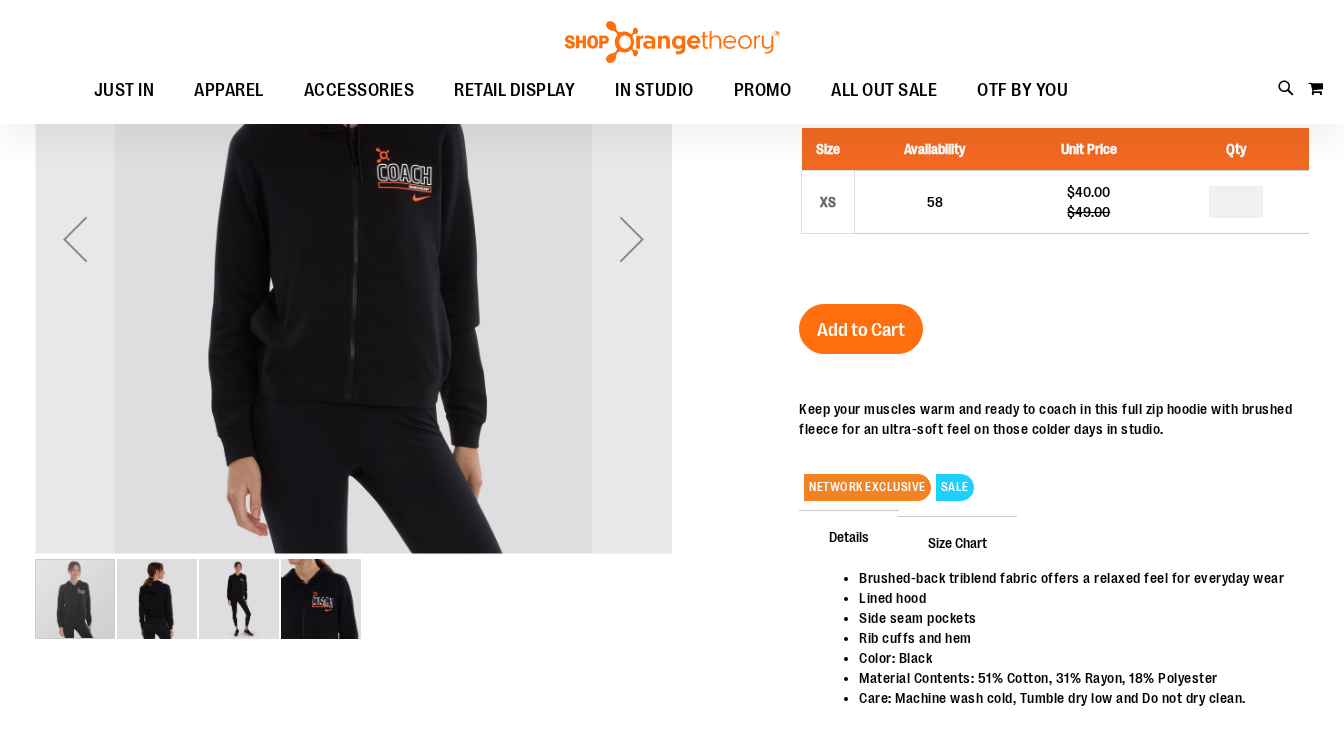 scroll, scrollTop: 152, scrollLeft: 0, axis: vertical 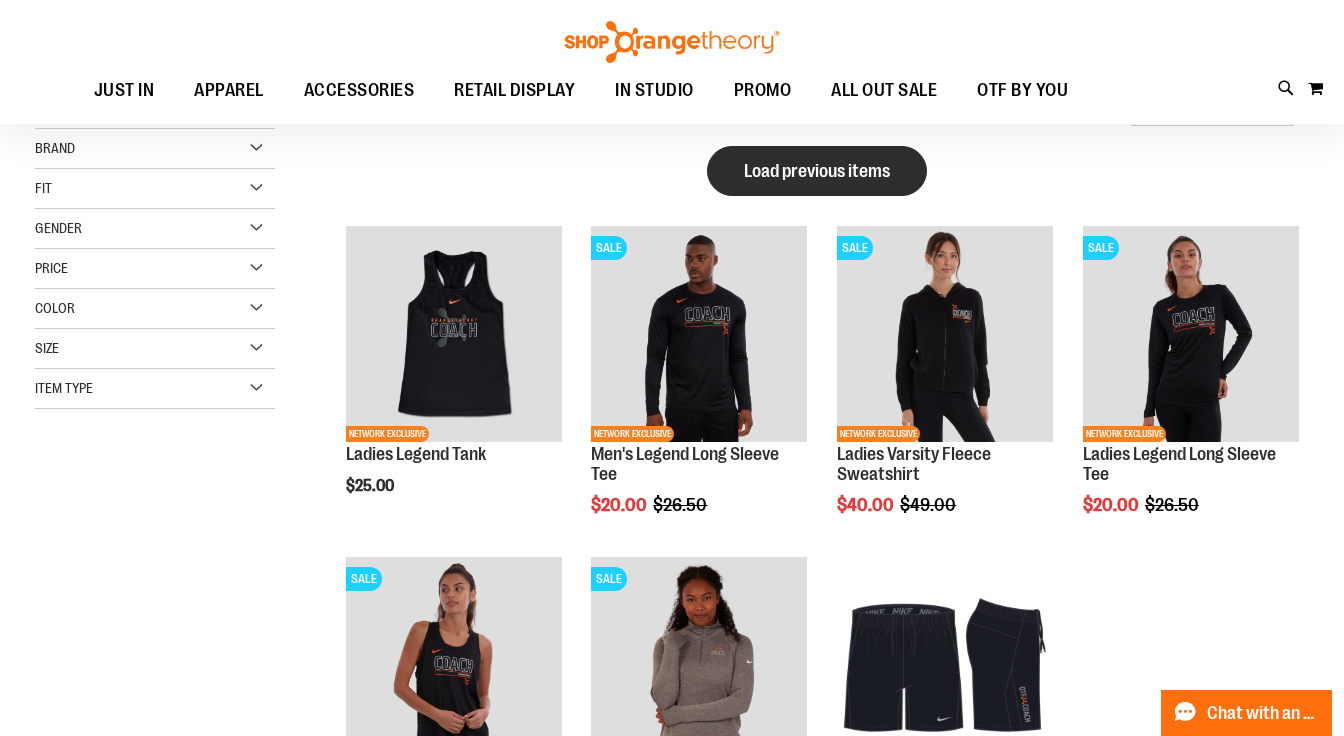 click on "Load previous items" at bounding box center [817, 171] 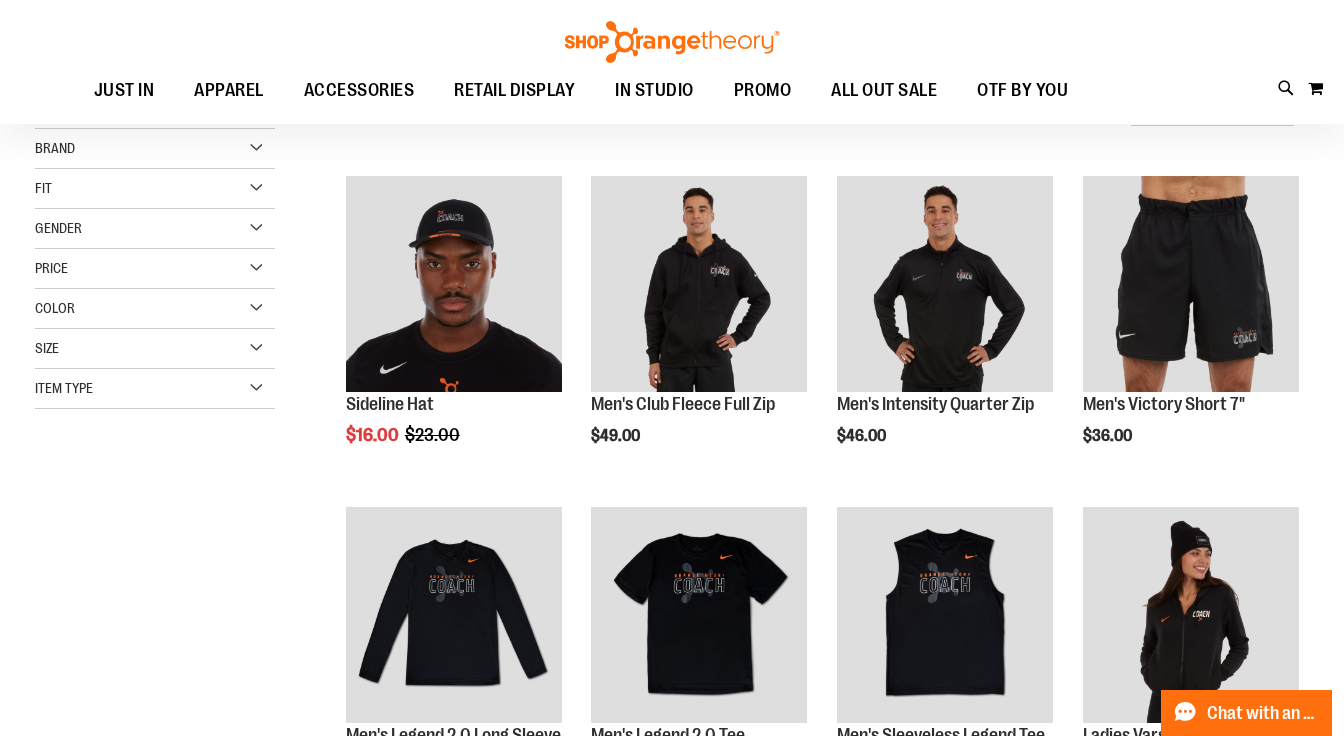 scroll, scrollTop: 0, scrollLeft: 0, axis: both 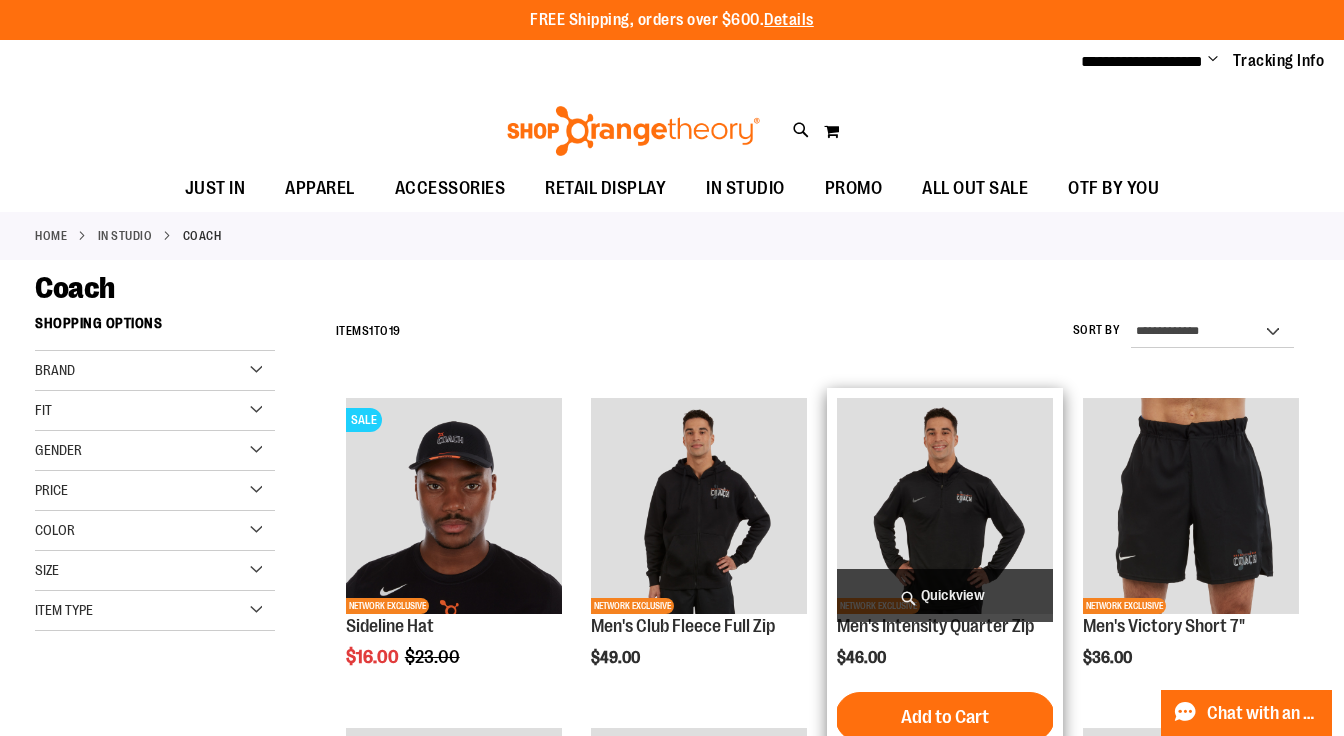 click at bounding box center [945, 506] 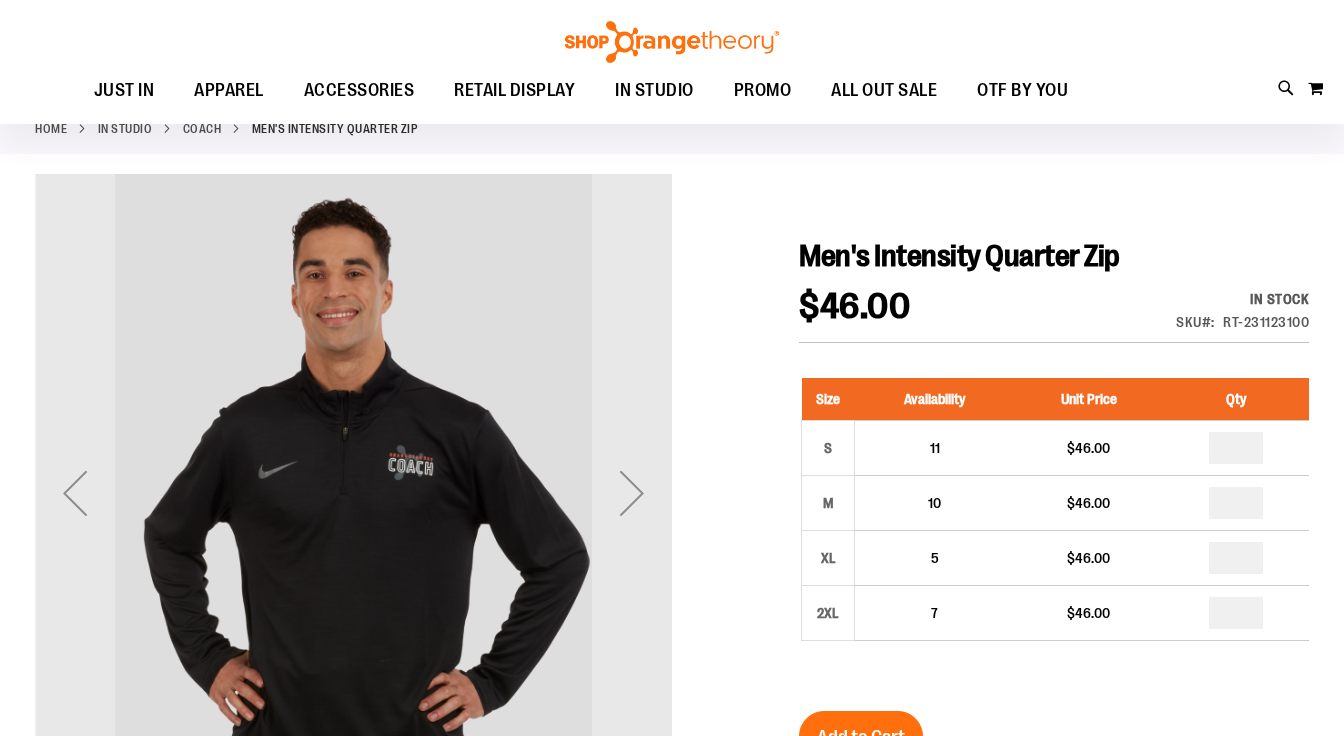 scroll, scrollTop: 108, scrollLeft: 0, axis: vertical 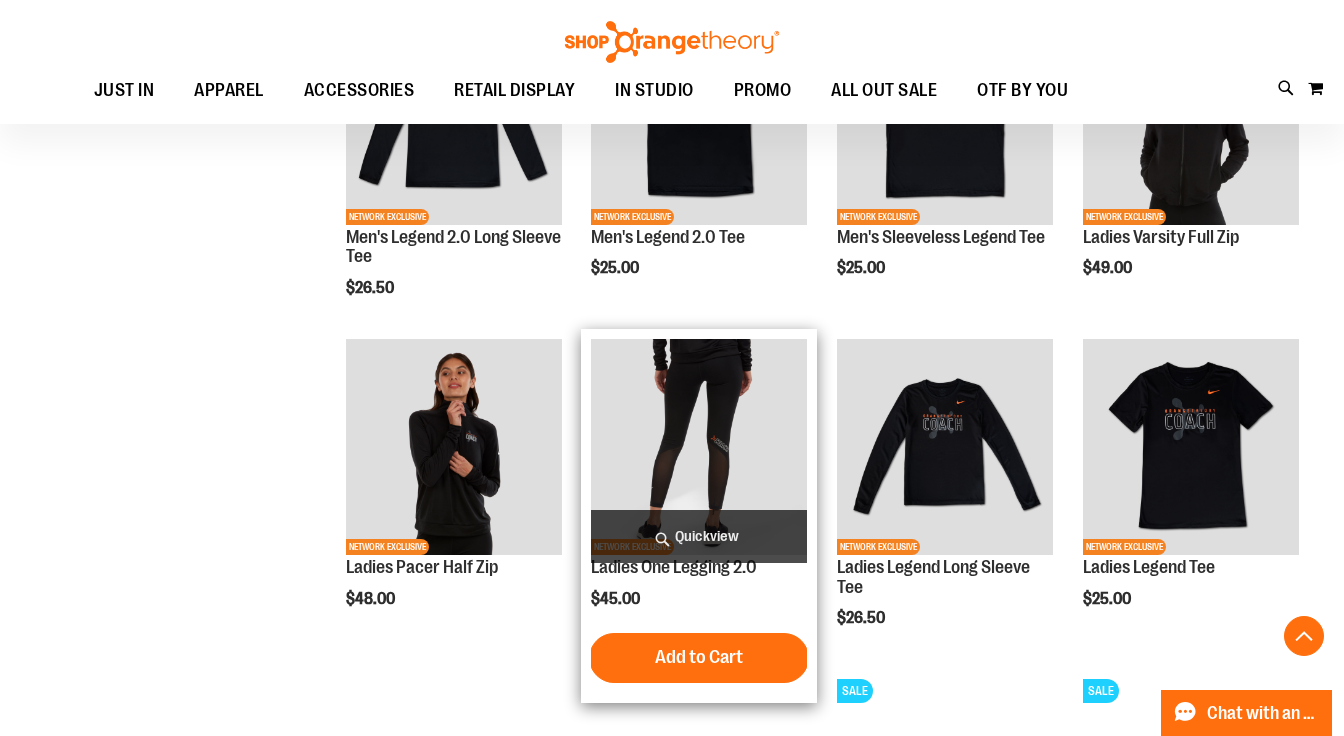 click at bounding box center (699, 447) 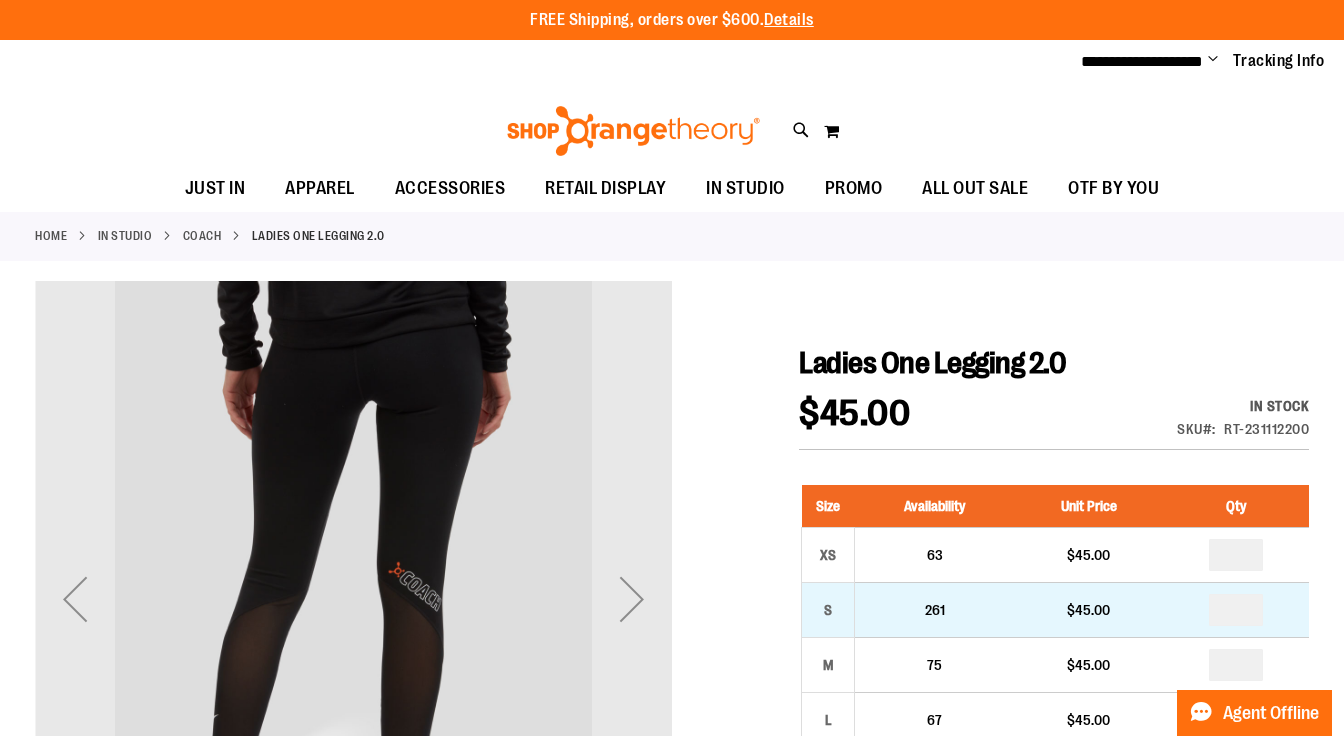scroll, scrollTop: 76, scrollLeft: 0, axis: vertical 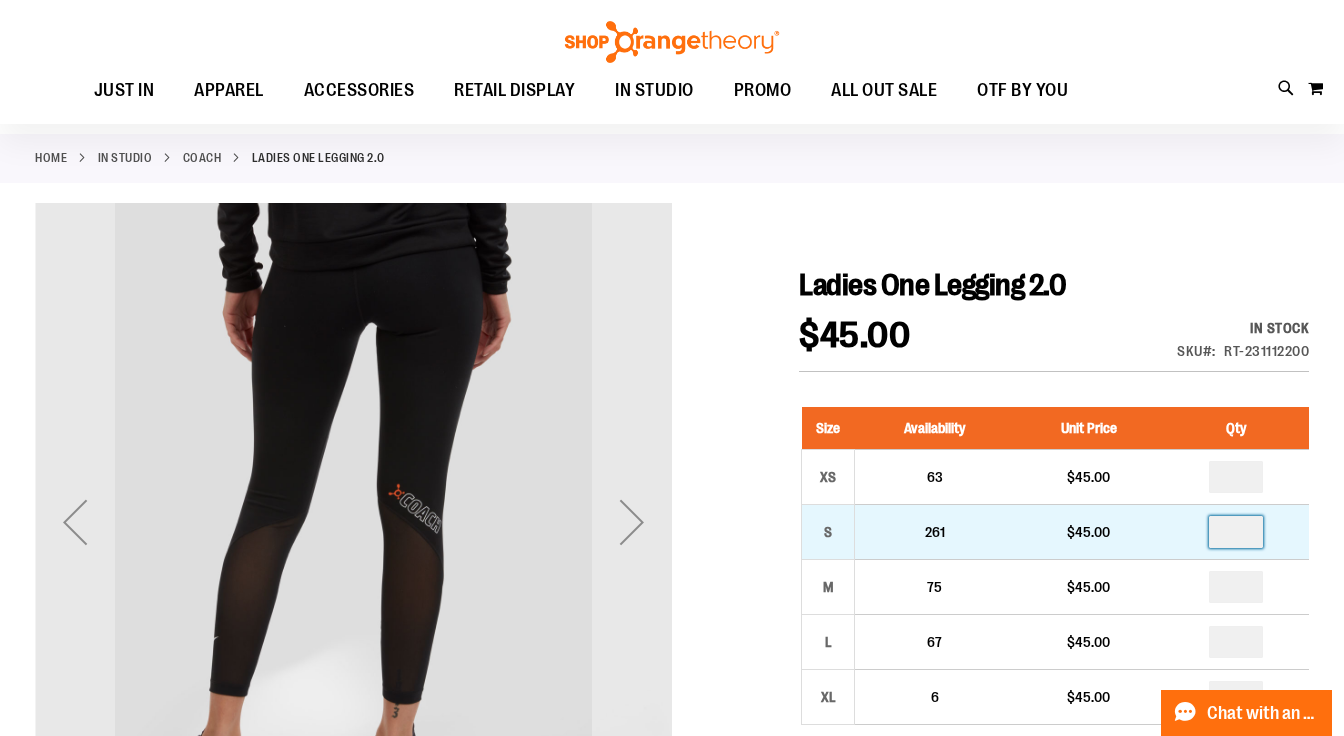click at bounding box center (1236, 532) 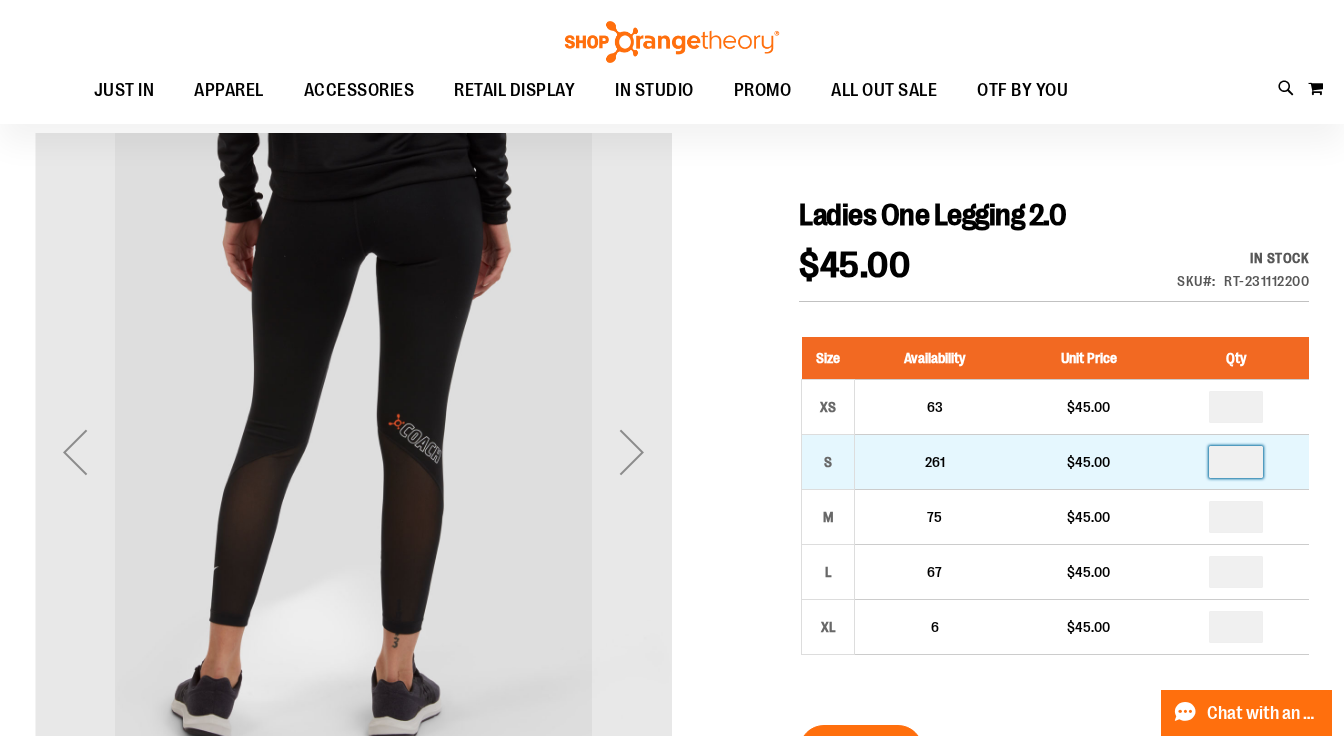 scroll, scrollTop: 145, scrollLeft: 0, axis: vertical 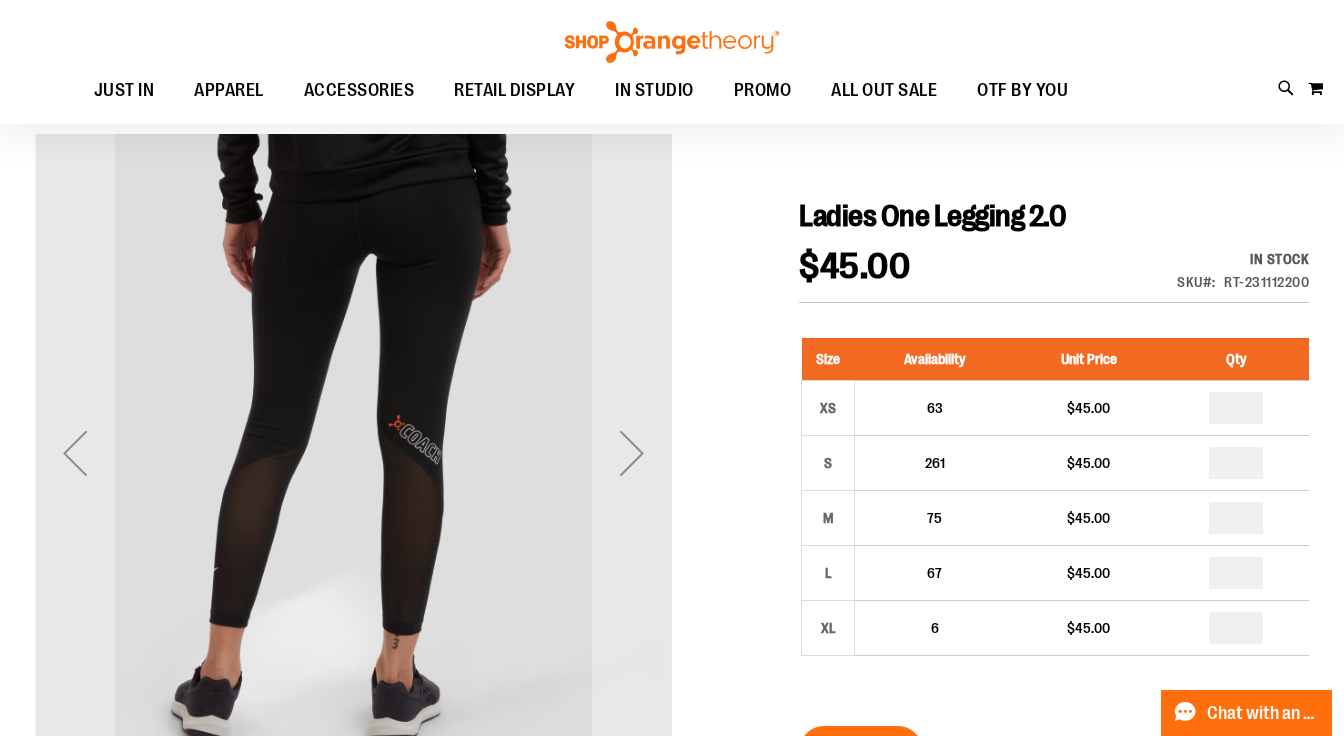type on "*" 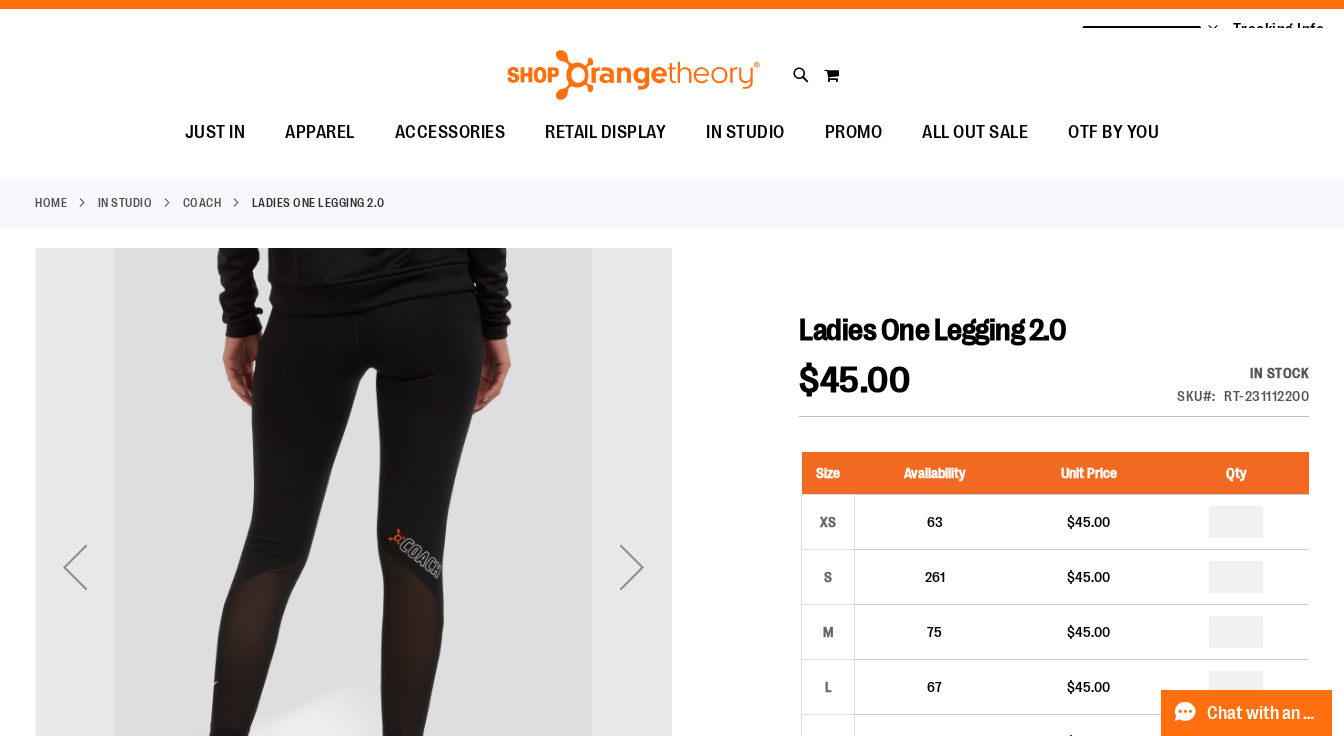 scroll, scrollTop: 0, scrollLeft: 0, axis: both 